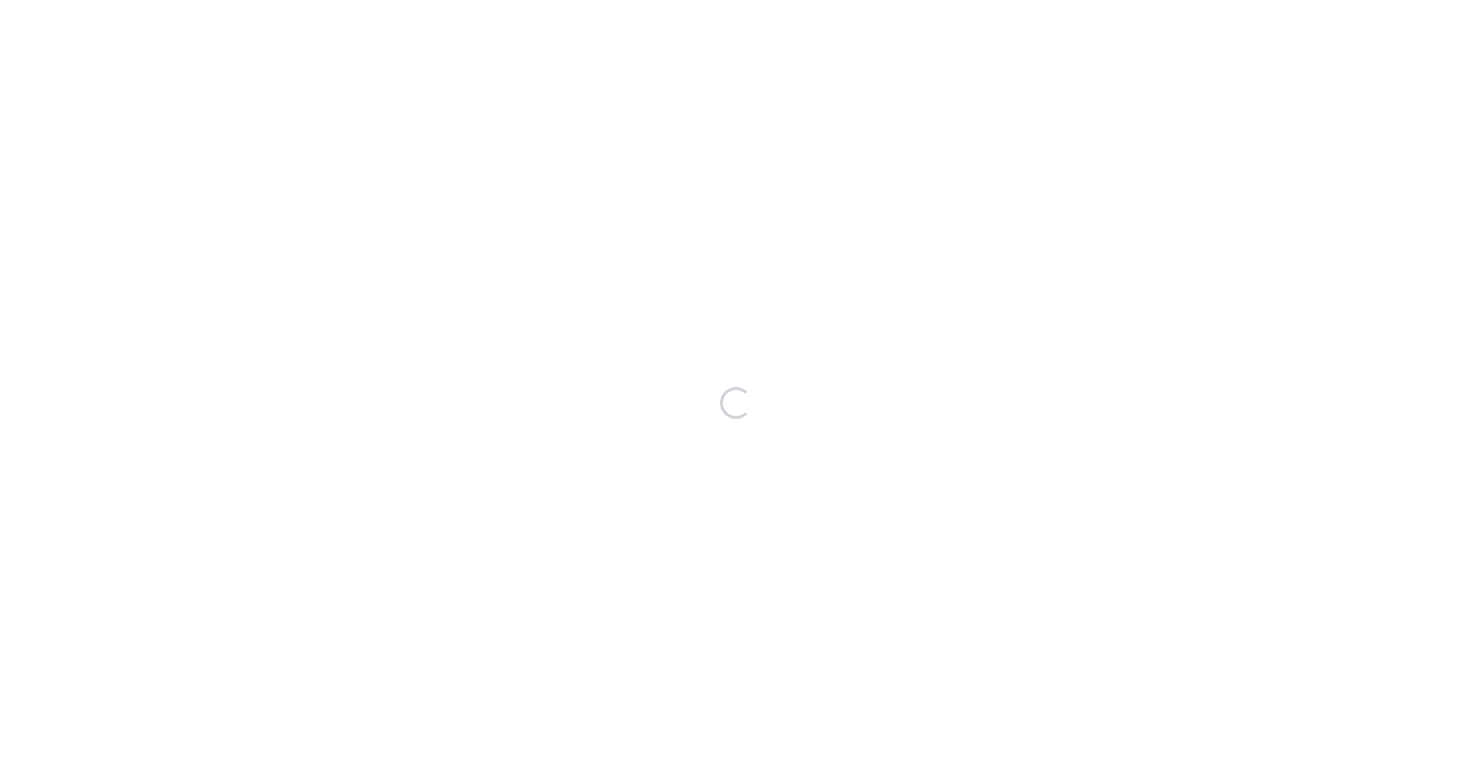 scroll, scrollTop: 0, scrollLeft: 0, axis: both 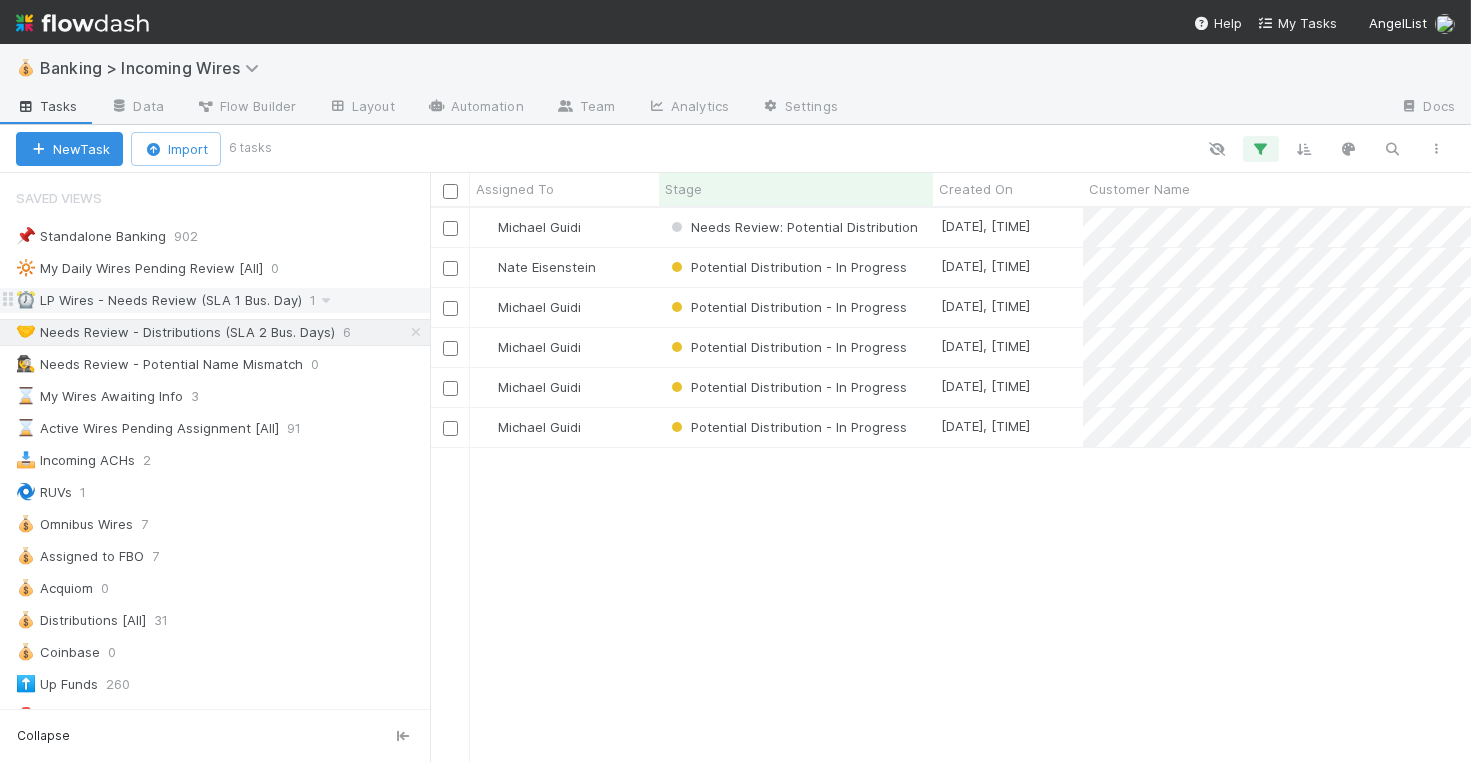 click on "⏰ LP Wires - Needs Review (SLA 1 Bus. Day)" at bounding box center [159, 300] 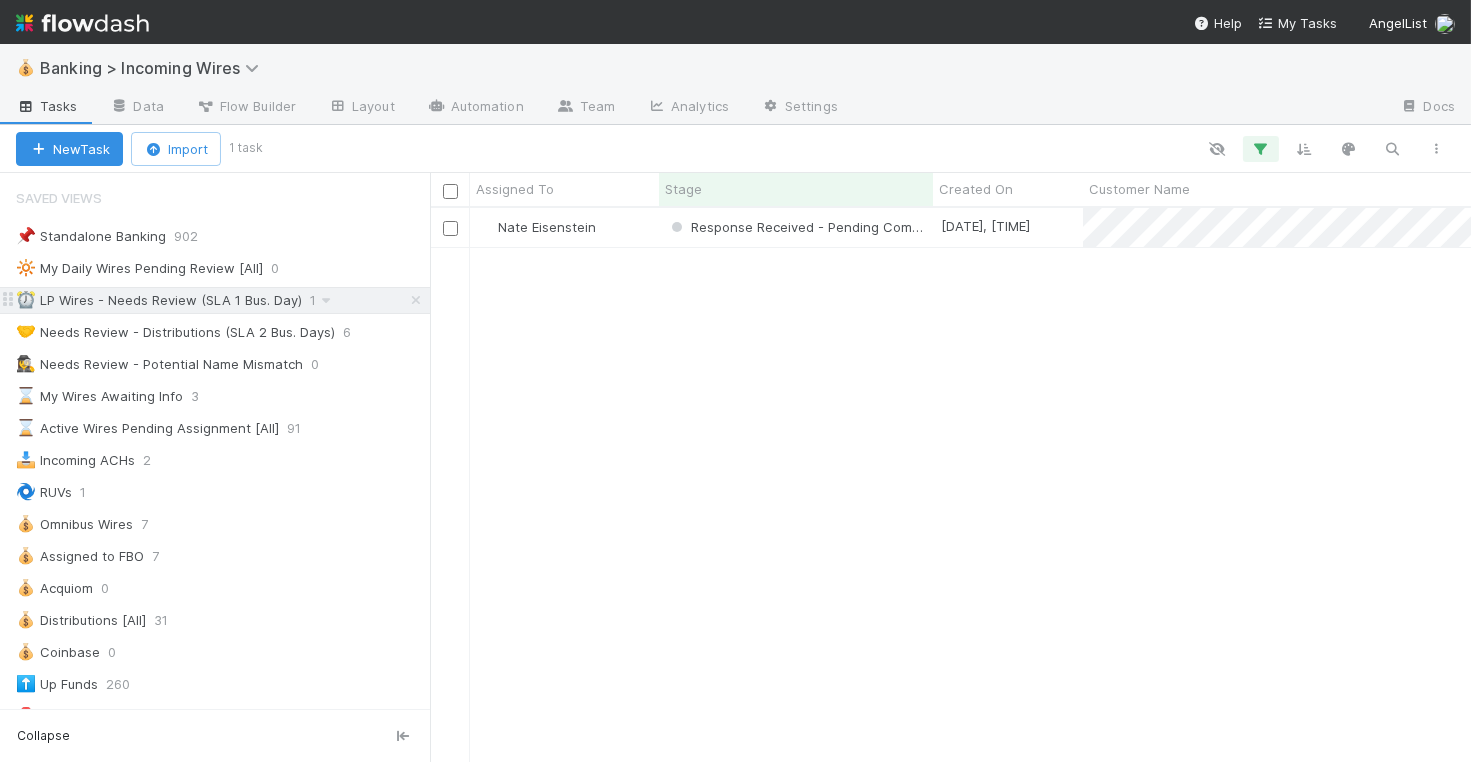 scroll, scrollTop: 1, scrollLeft: 1, axis: both 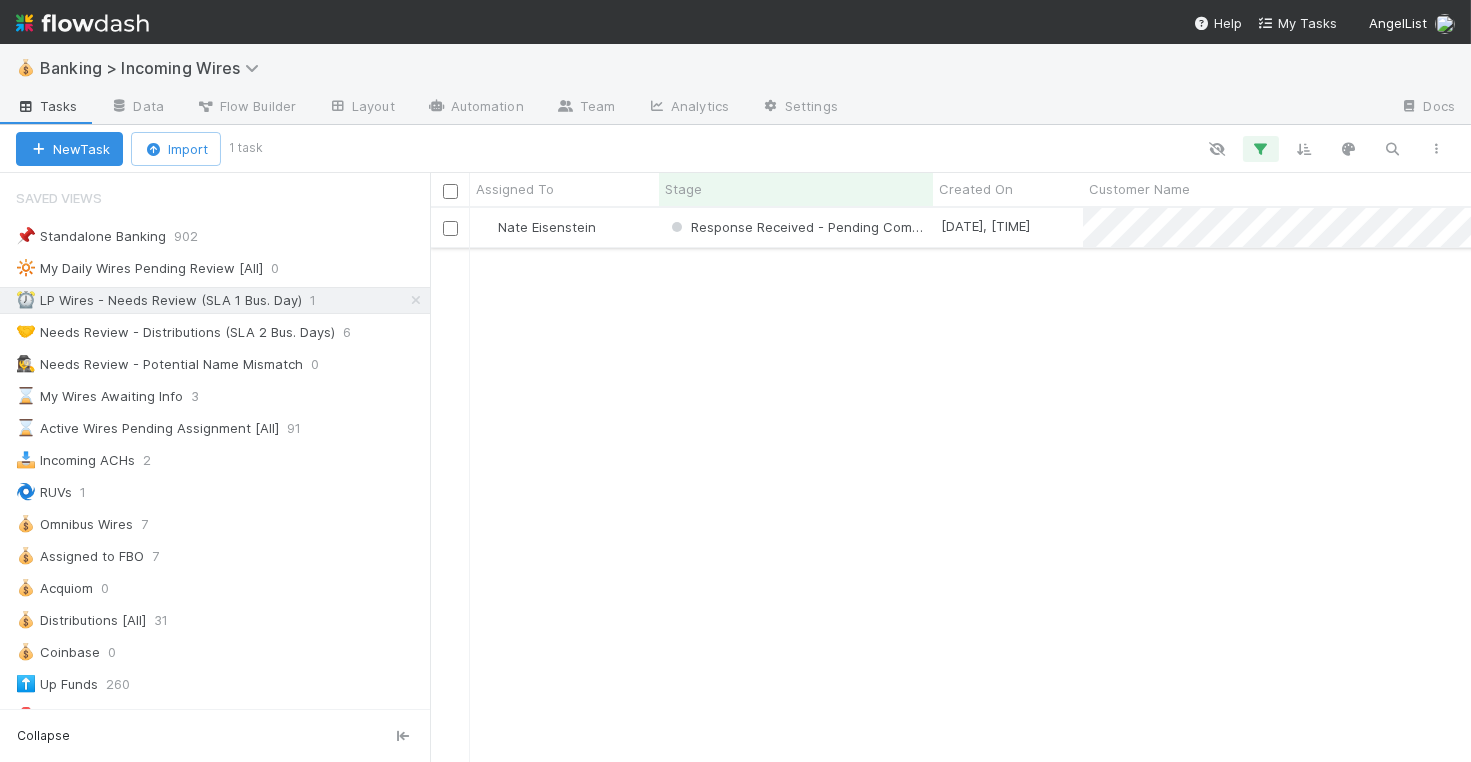 click on "Nate  Eisenstein" at bounding box center (564, 227) 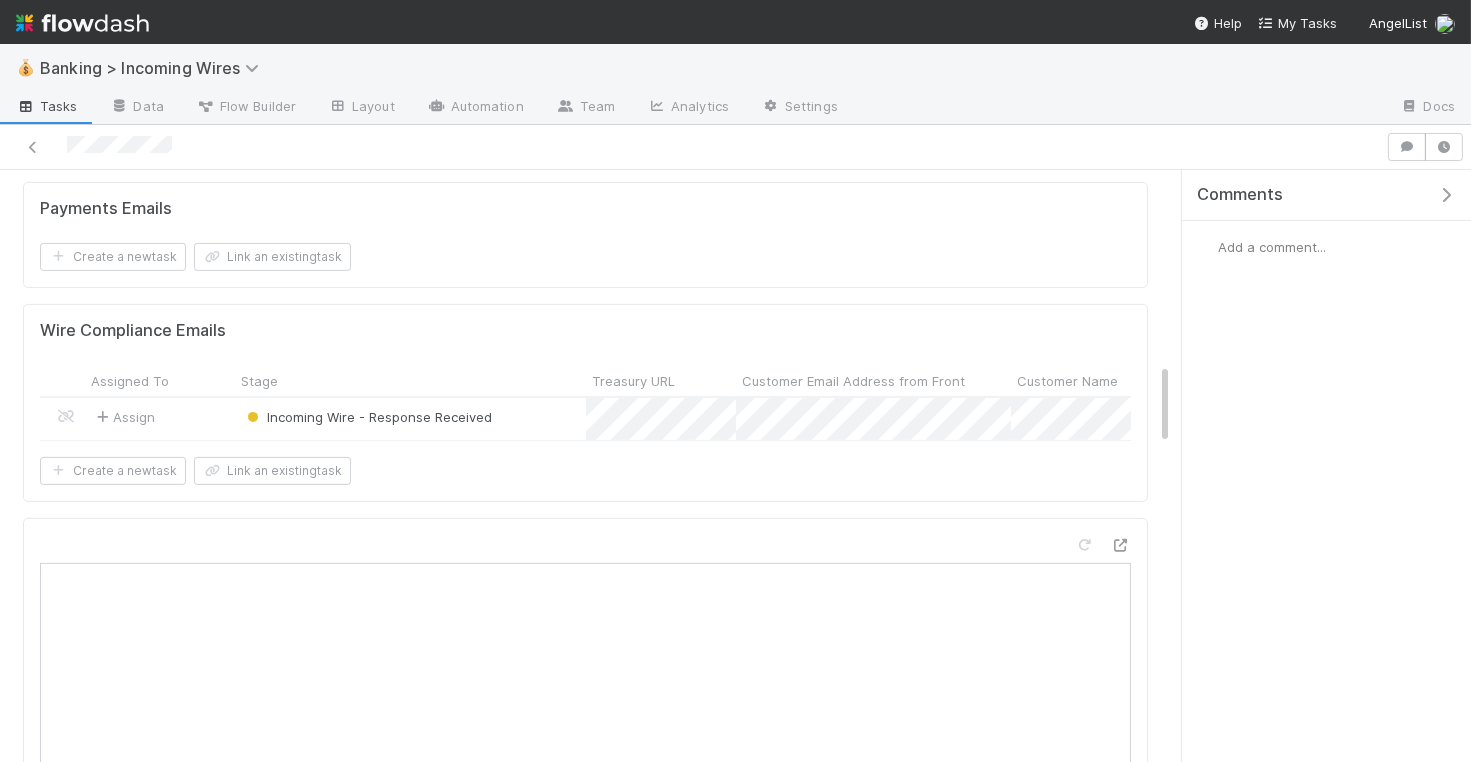 scroll, scrollTop: 1416, scrollLeft: 0, axis: vertical 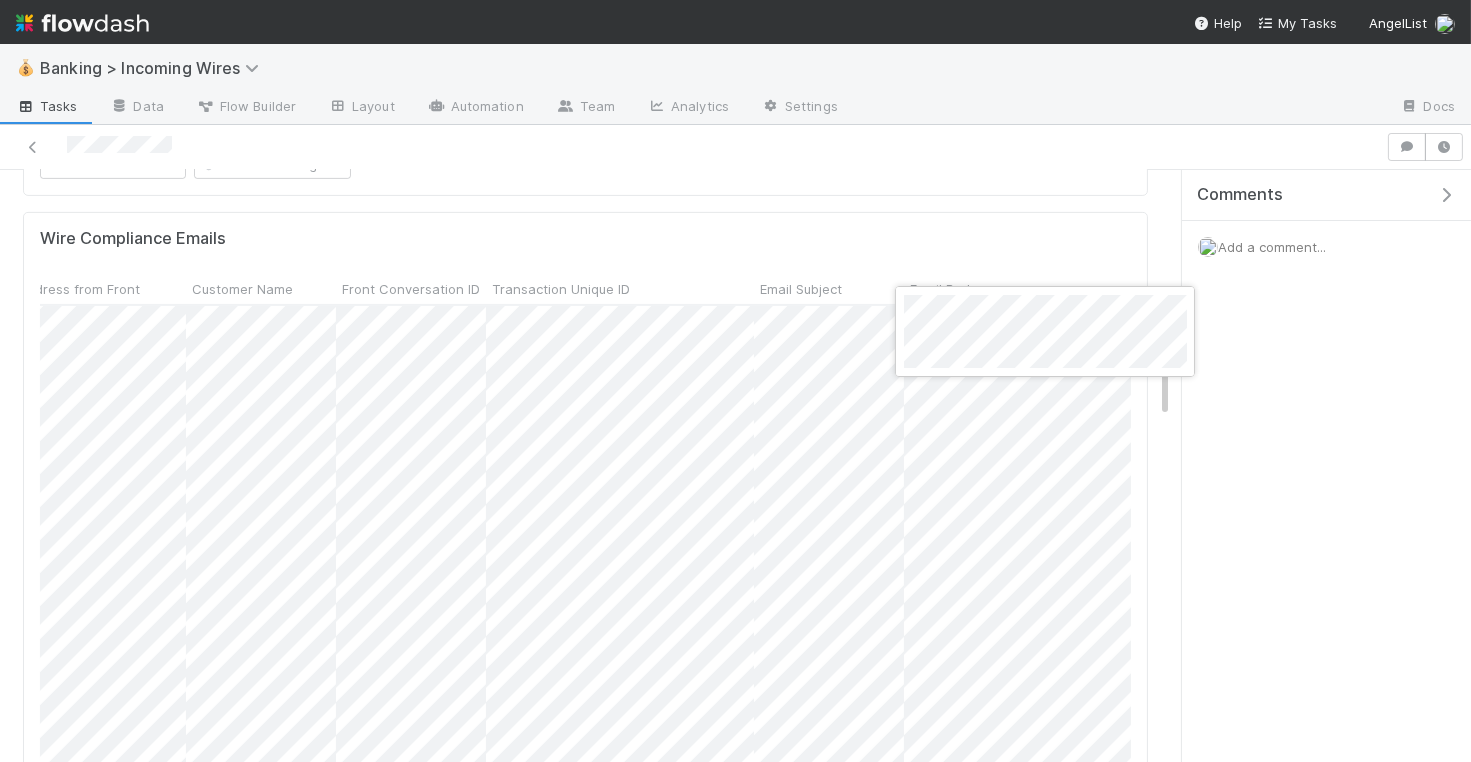 click at bounding box center (735, 381) 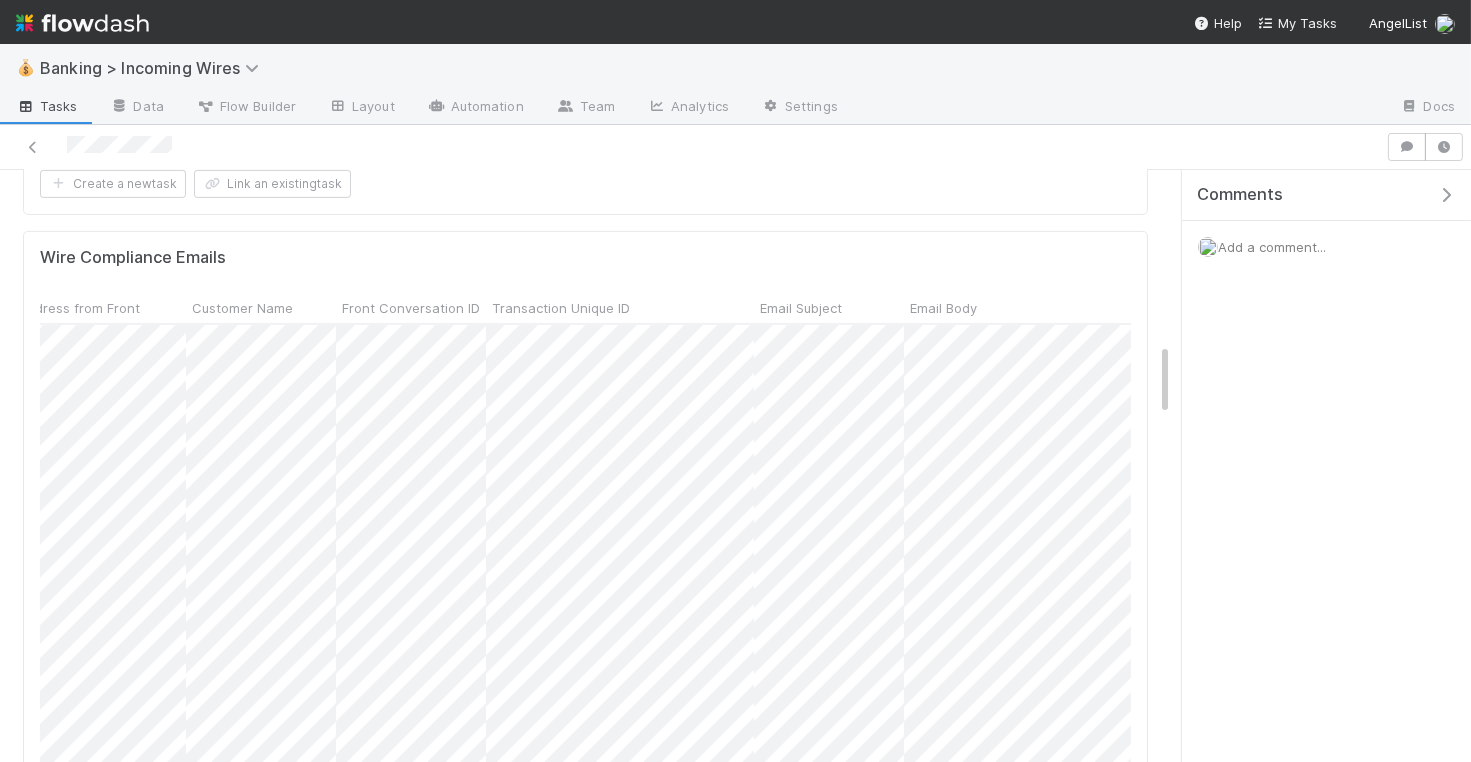 scroll, scrollTop: 1393, scrollLeft: 0, axis: vertical 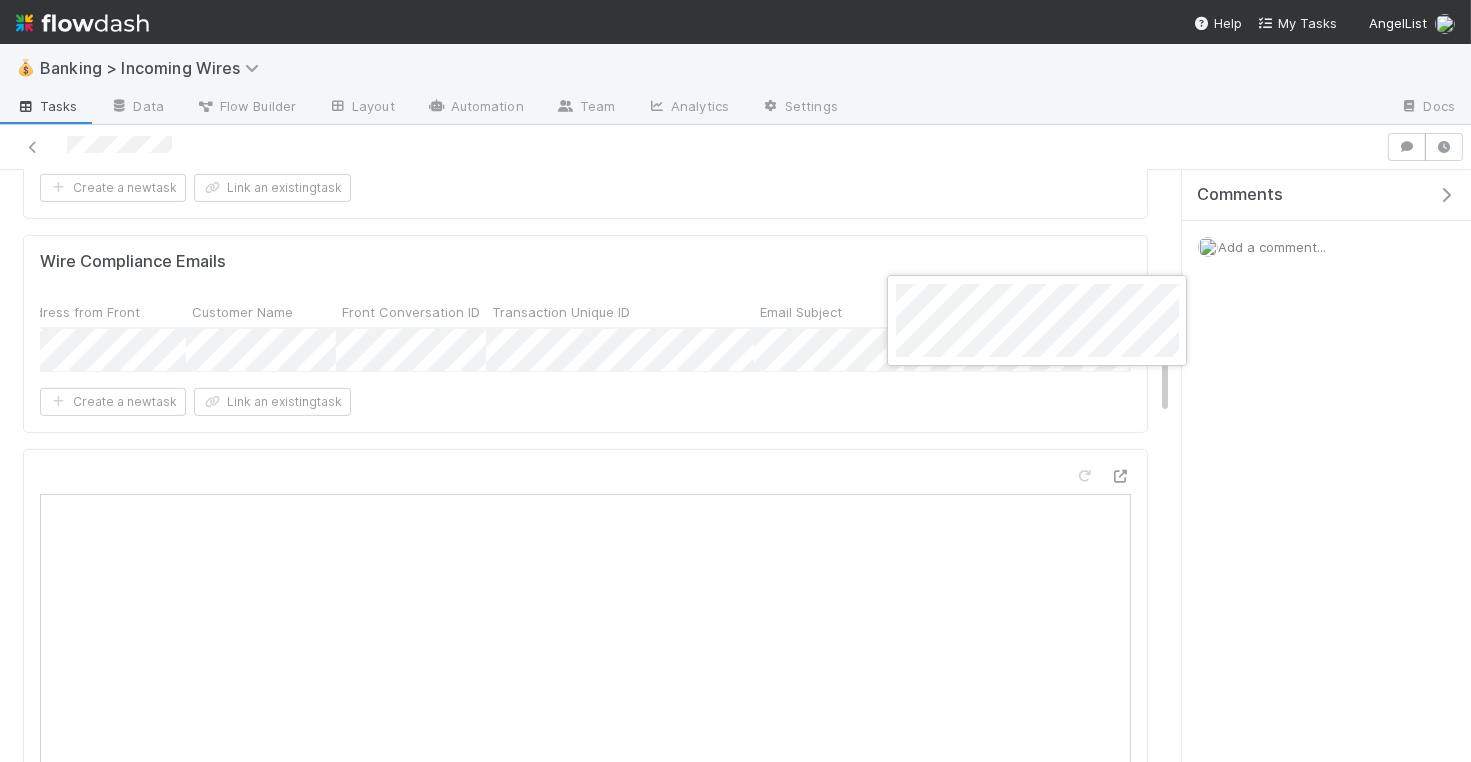 click at bounding box center (735, 381) 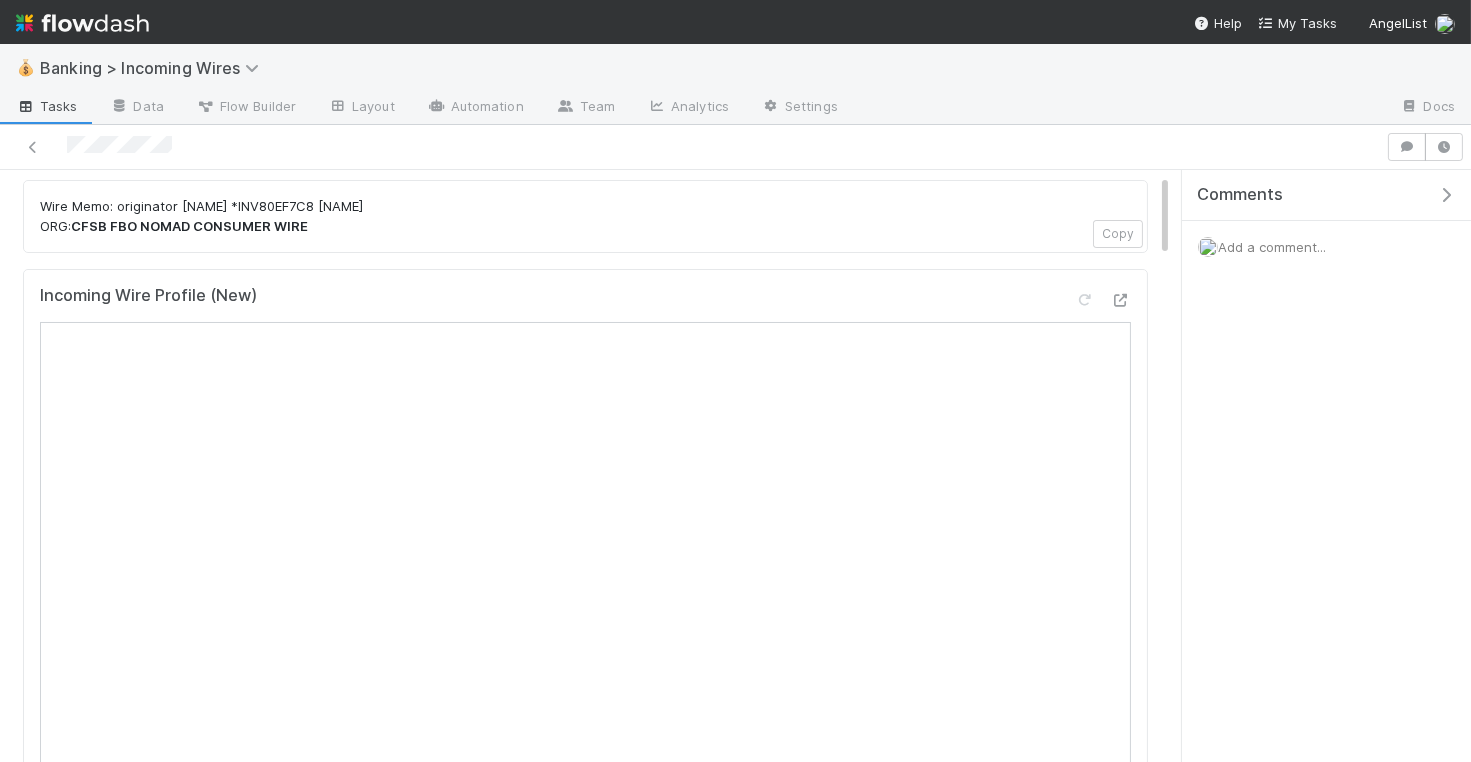 scroll, scrollTop: 0, scrollLeft: 0, axis: both 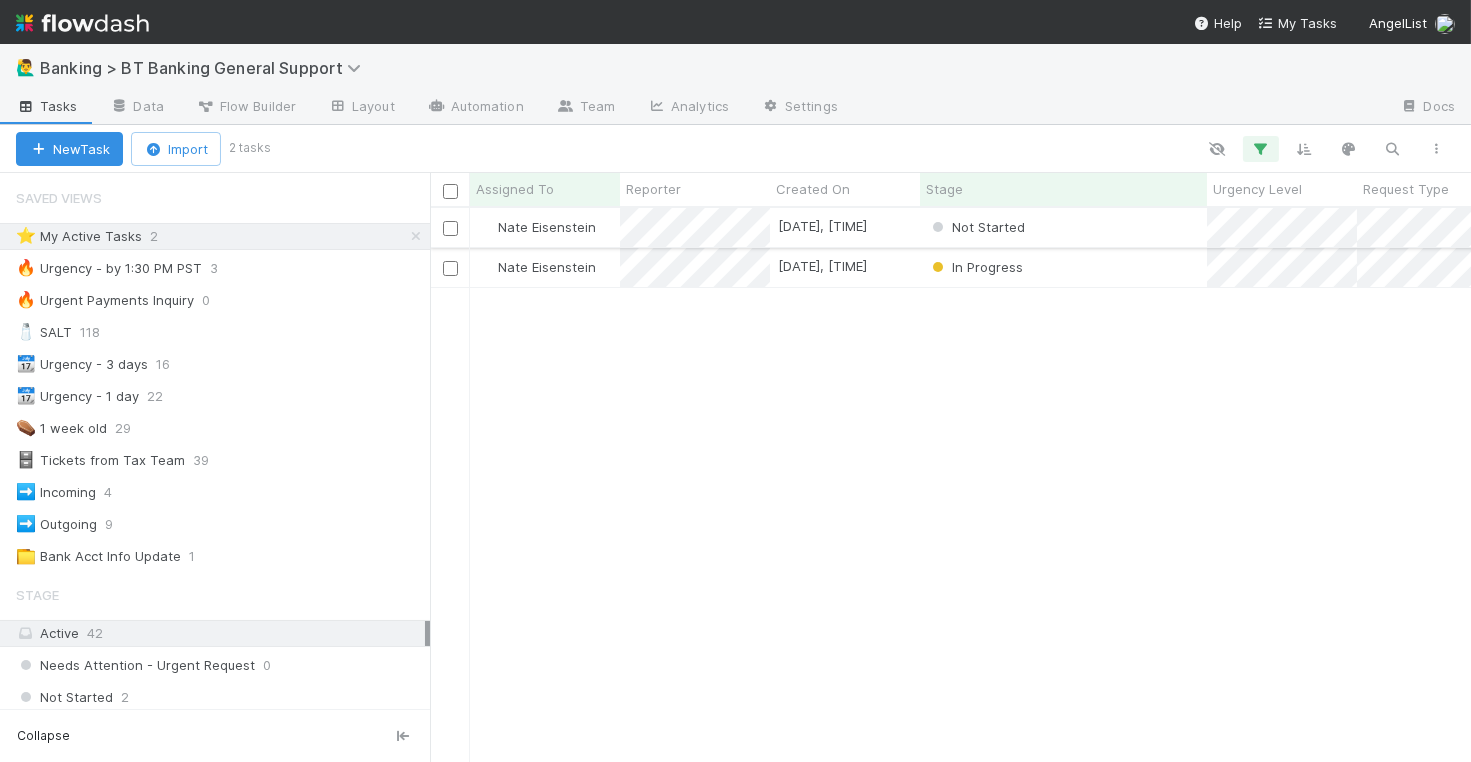 click on "Not Started" at bounding box center [1063, 227] 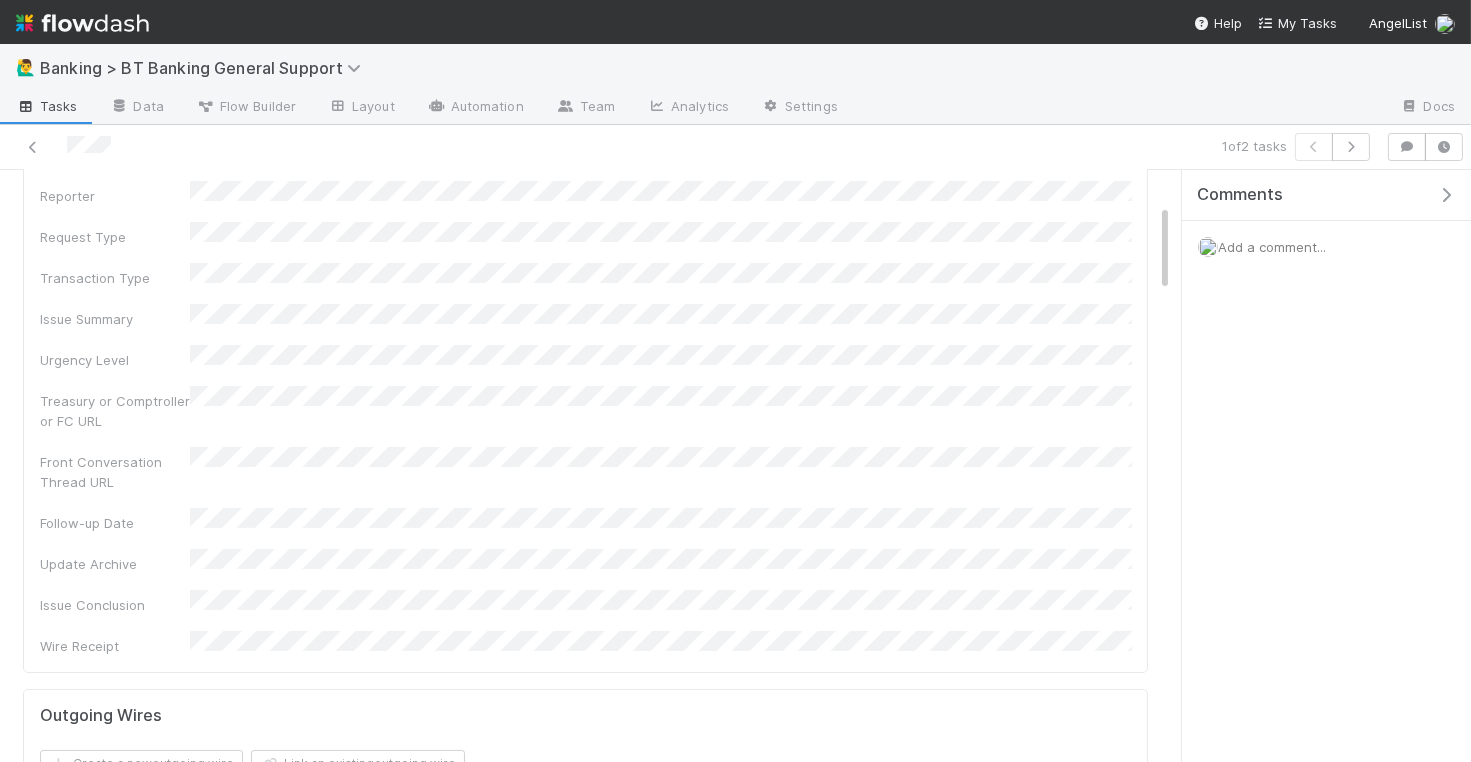 scroll, scrollTop: 0, scrollLeft: 0, axis: both 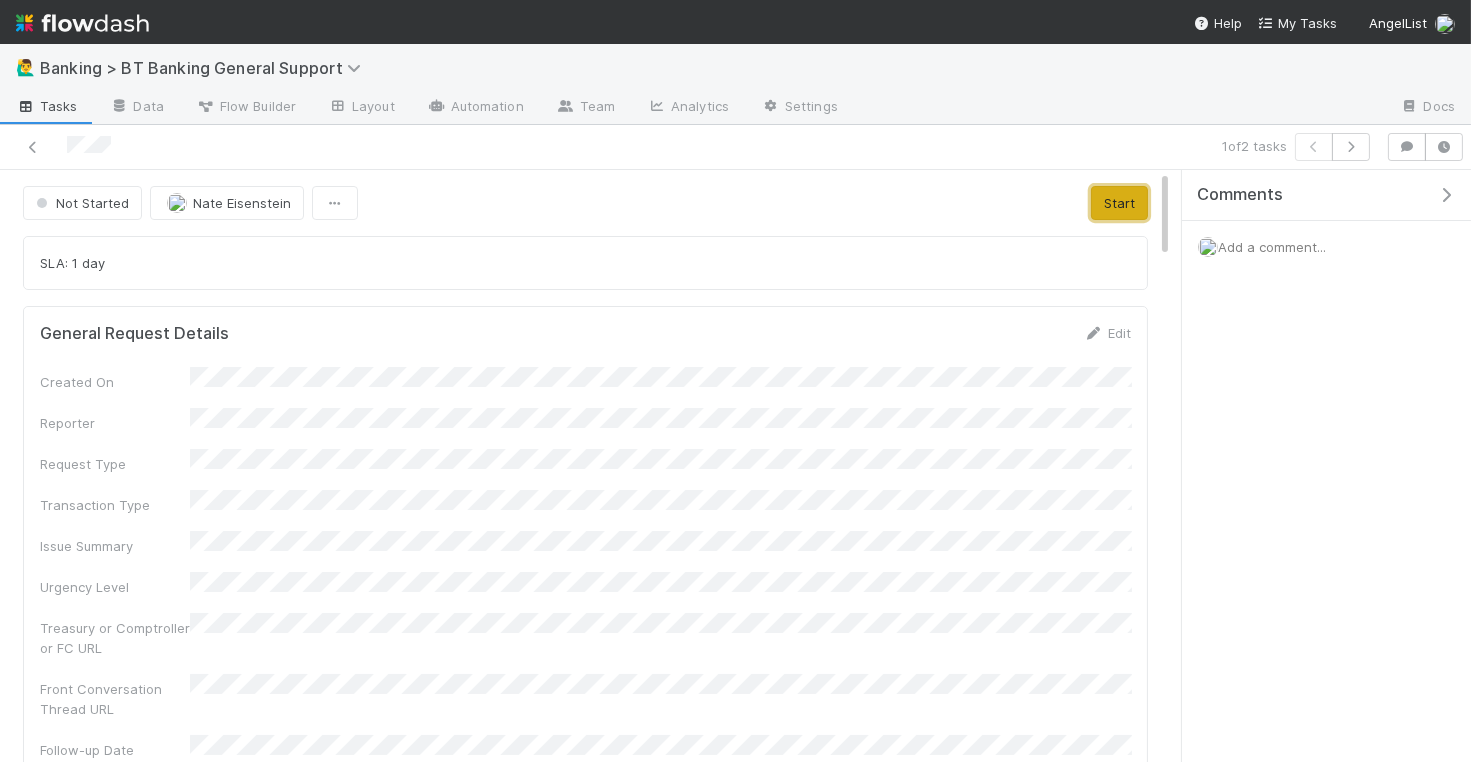 click on "Start" at bounding box center [1119, 203] 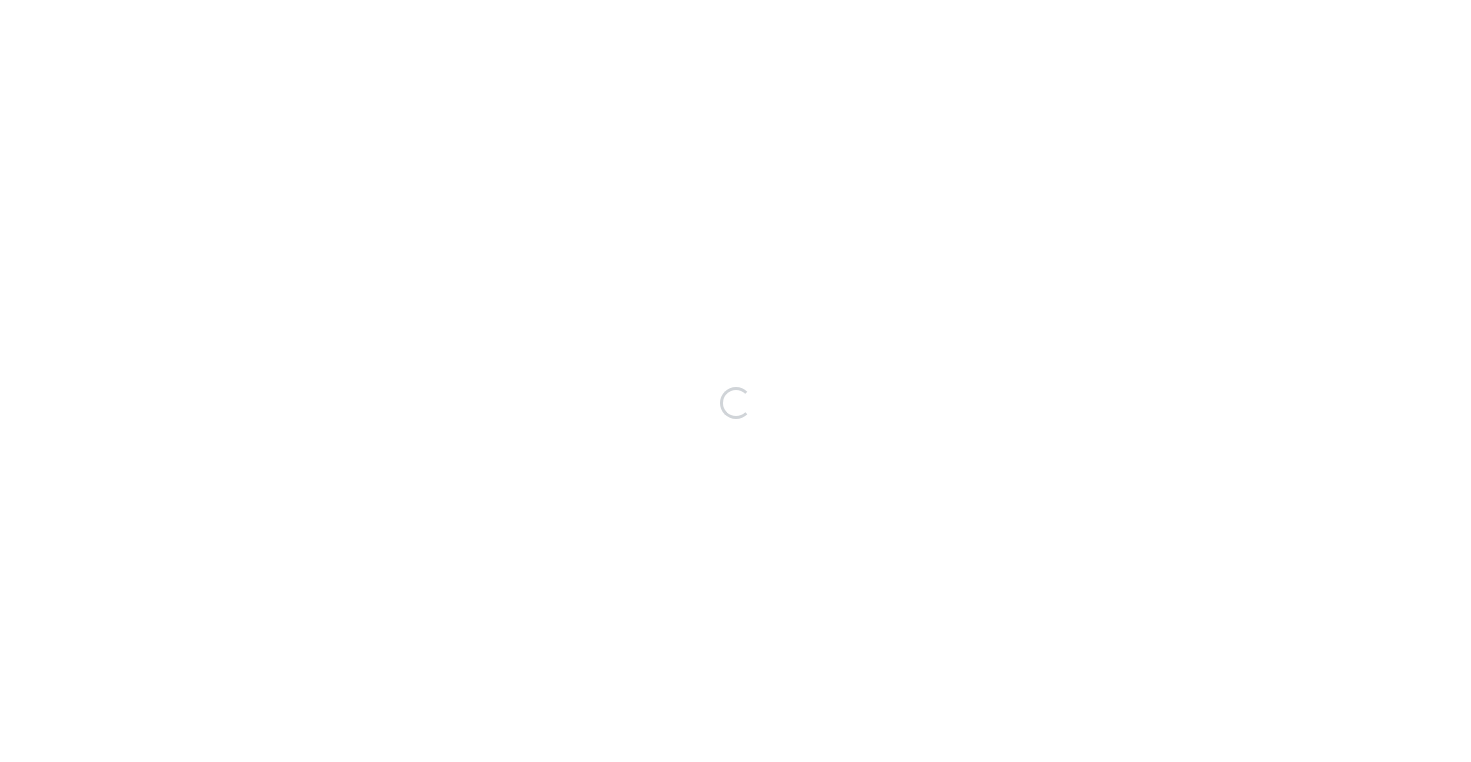 scroll, scrollTop: 0, scrollLeft: 0, axis: both 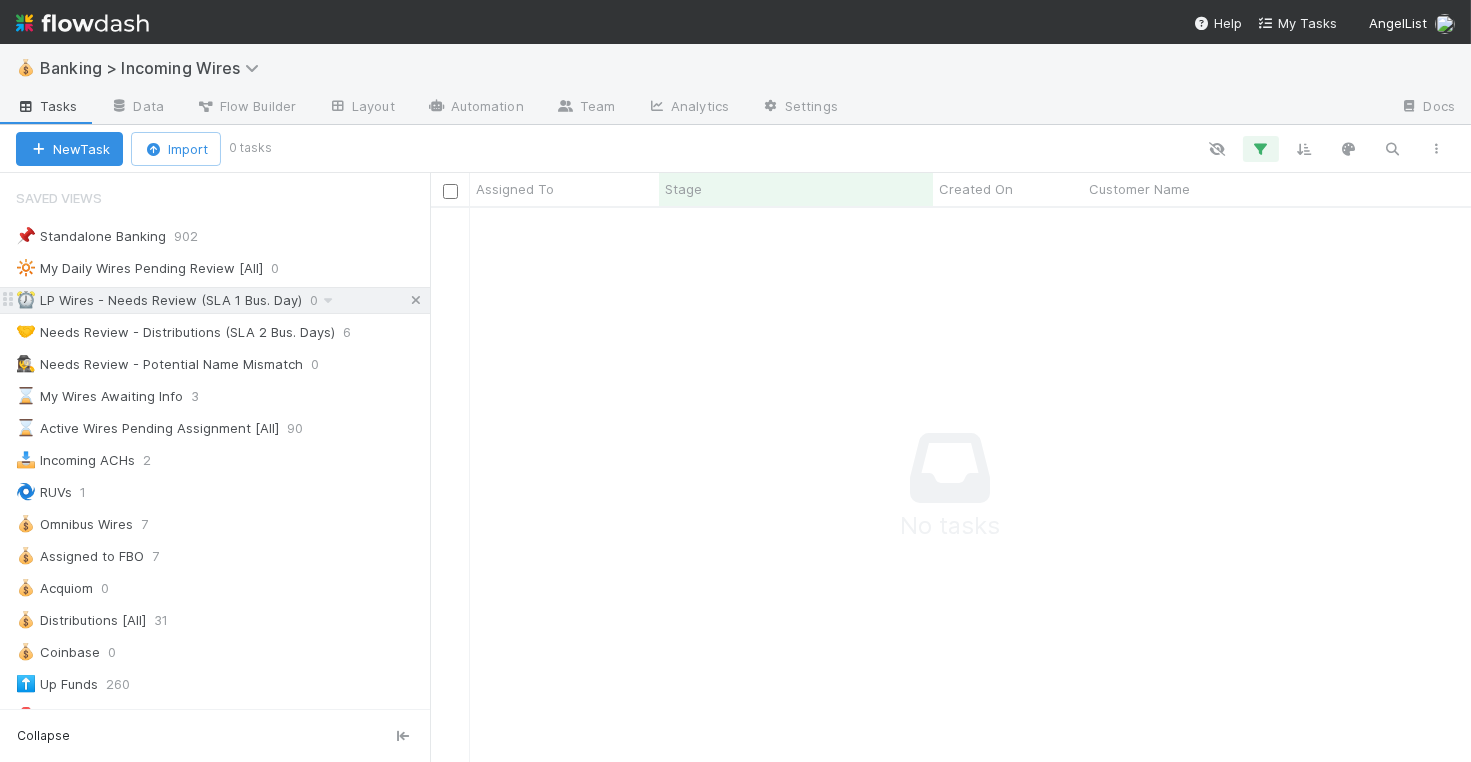 click at bounding box center [416, 300] 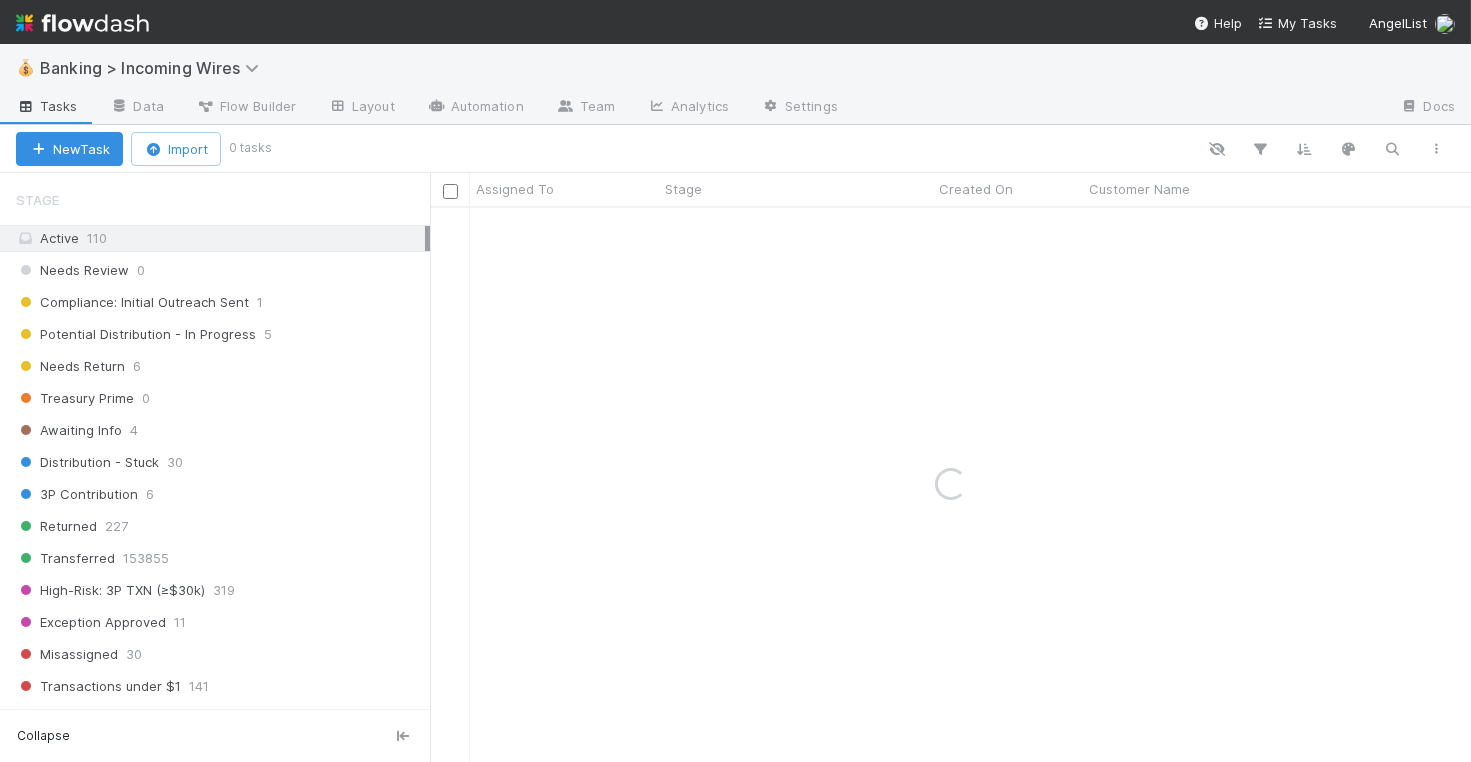 scroll, scrollTop: 491, scrollLeft: 0, axis: vertical 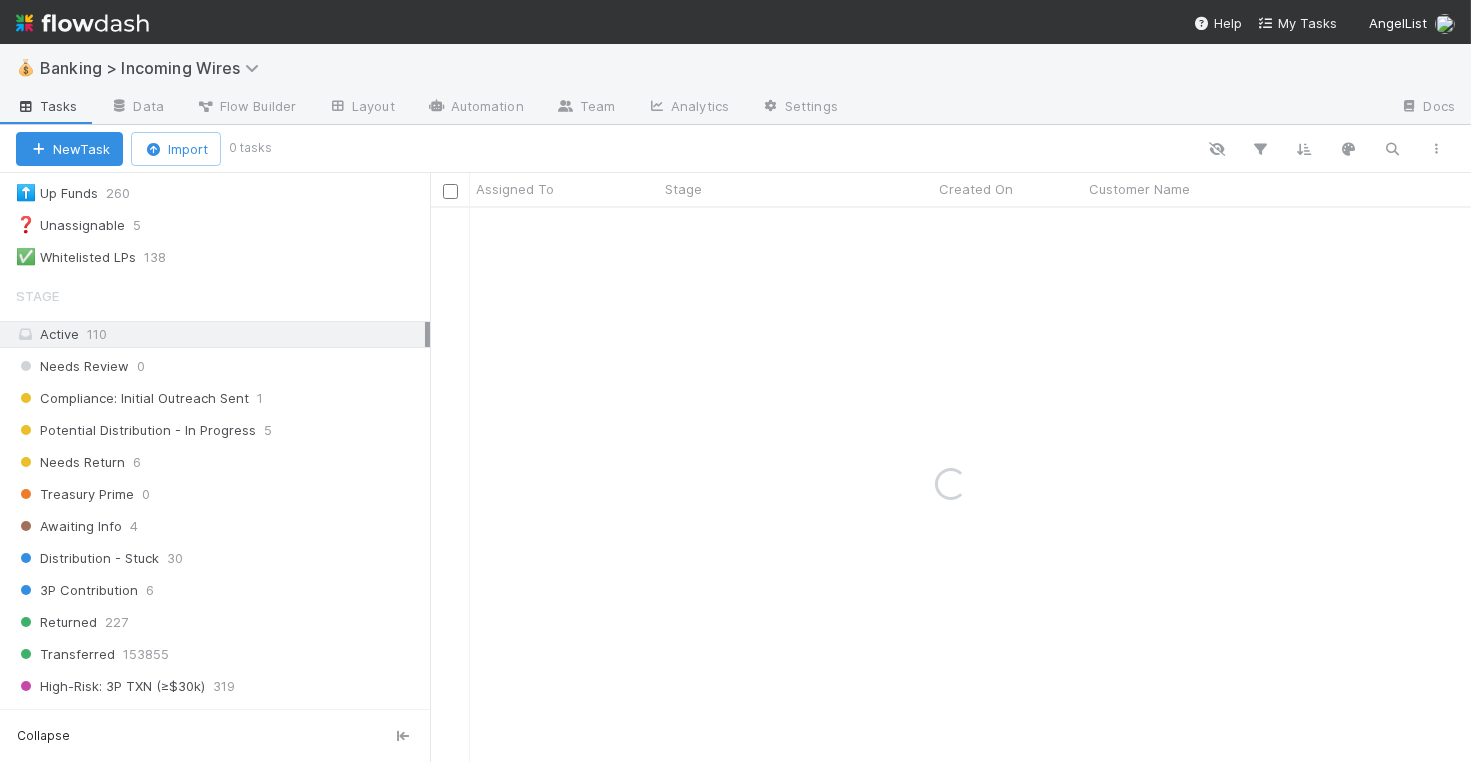 click on "Active 110" at bounding box center [220, 334] 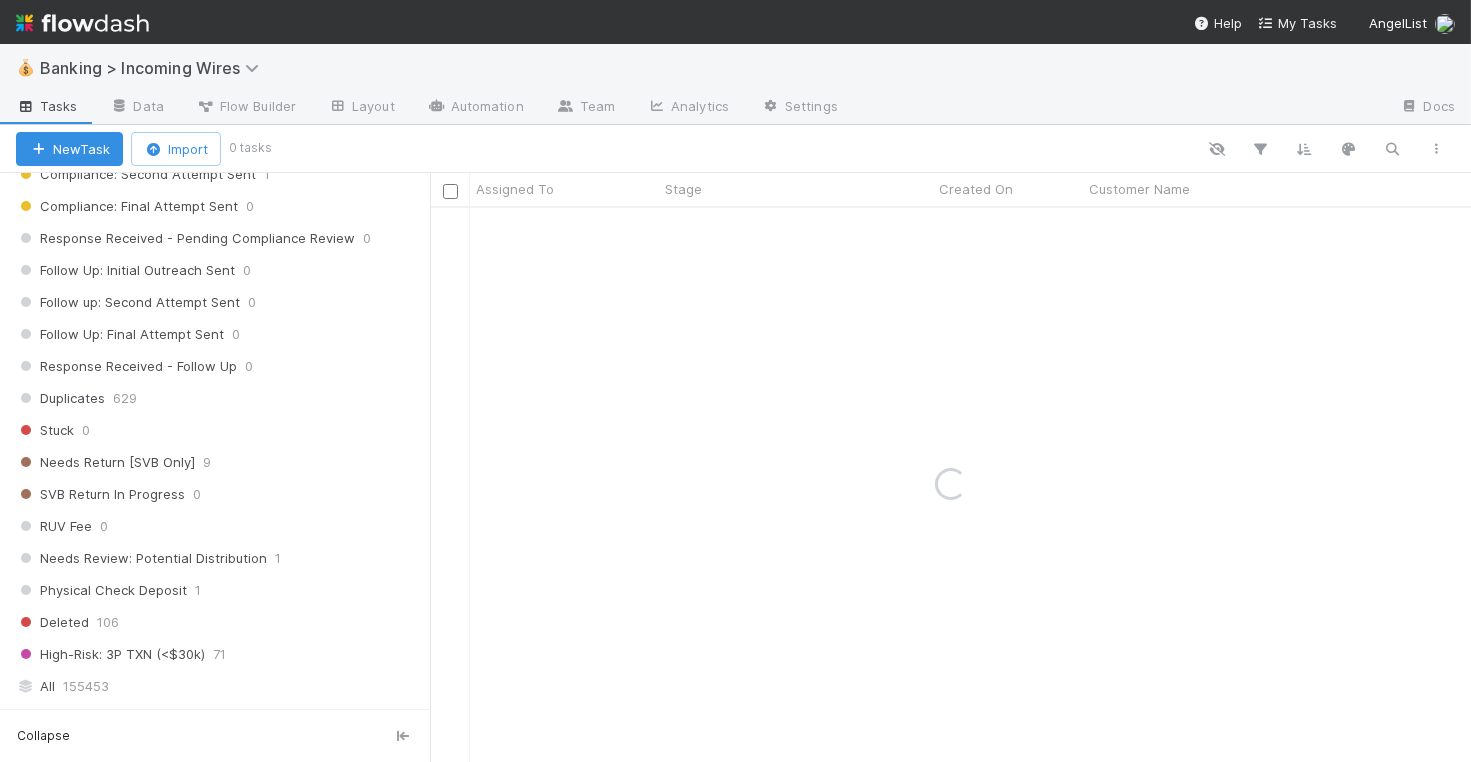 scroll, scrollTop: 1158, scrollLeft: 0, axis: vertical 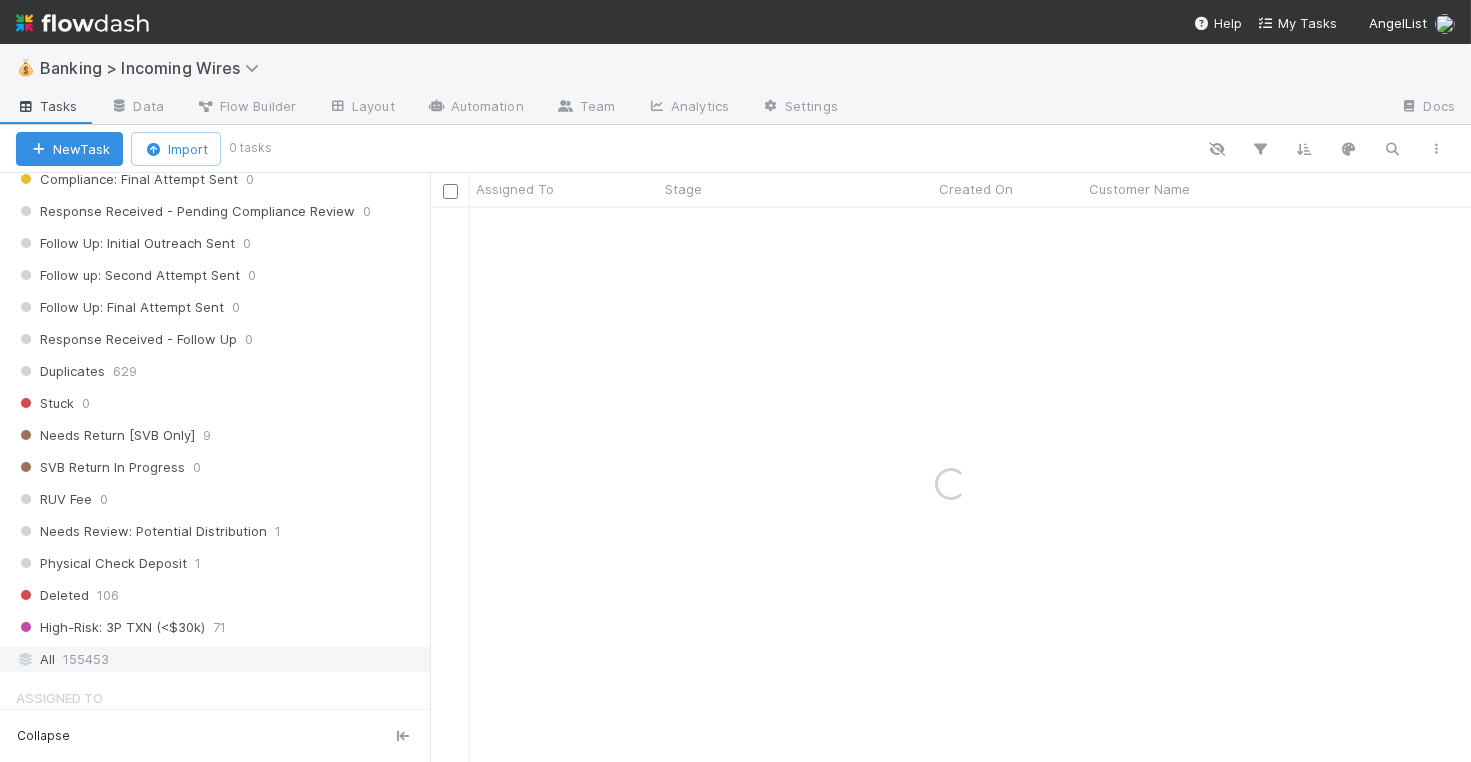 click on "All 155453" at bounding box center [220, 659] 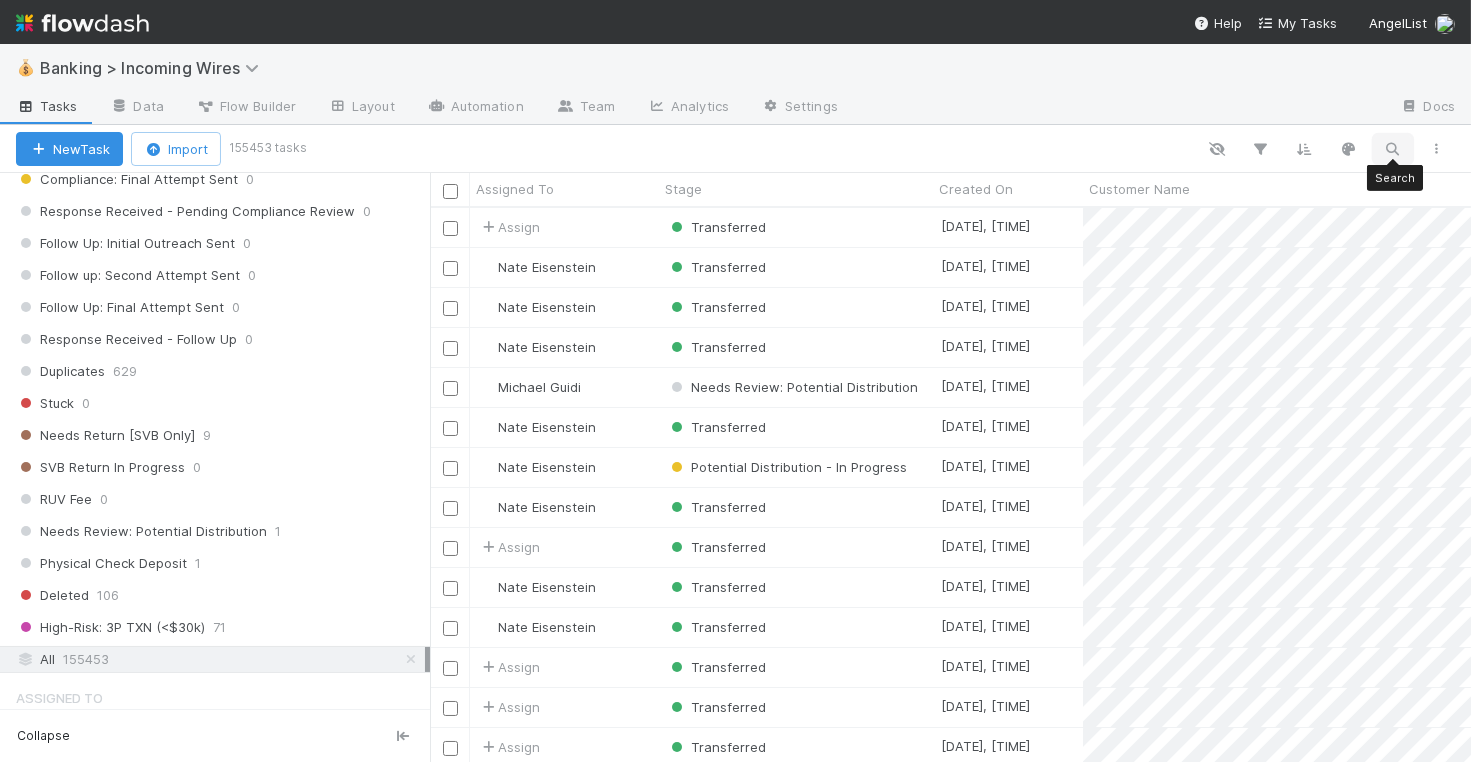 scroll, scrollTop: 1, scrollLeft: 1, axis: both 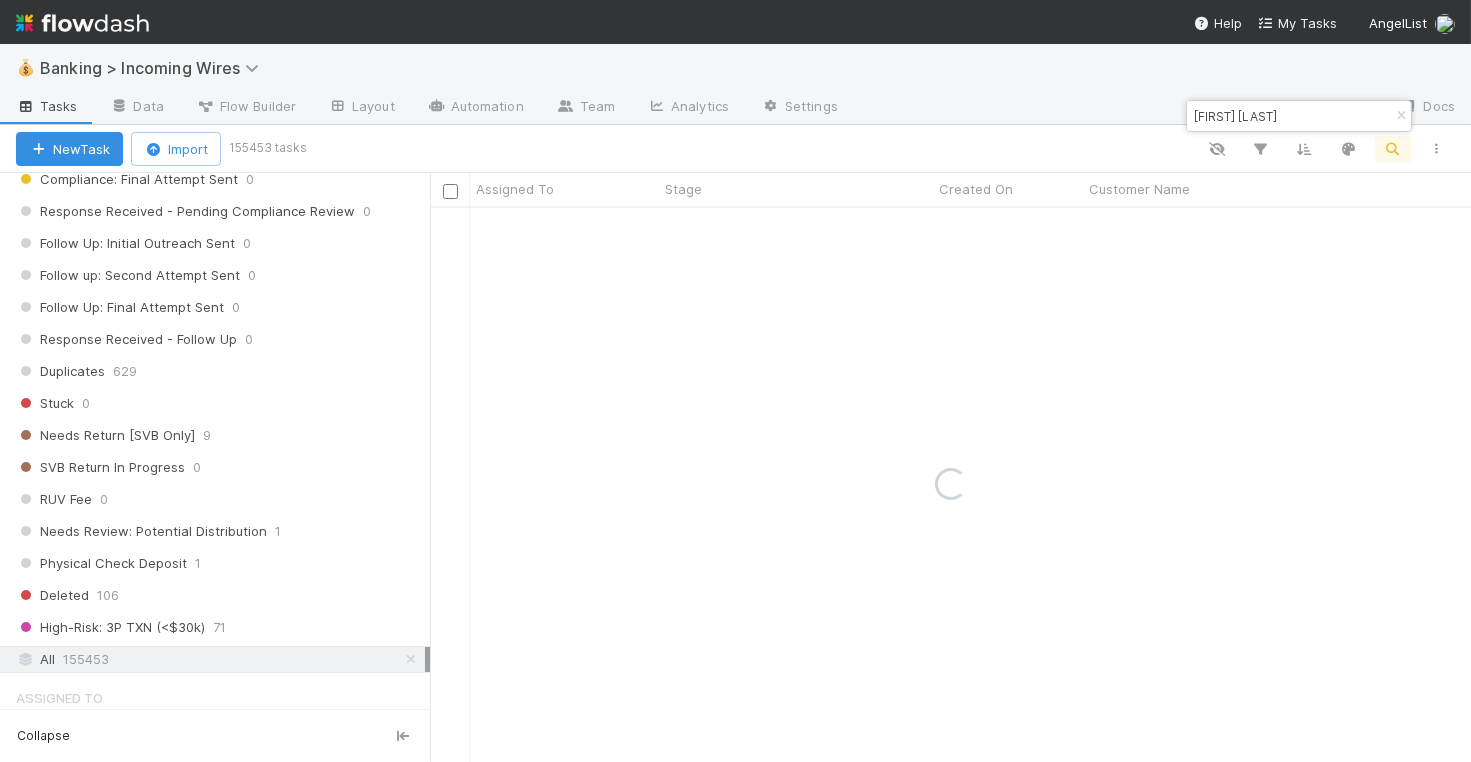 type on "andrew scott" 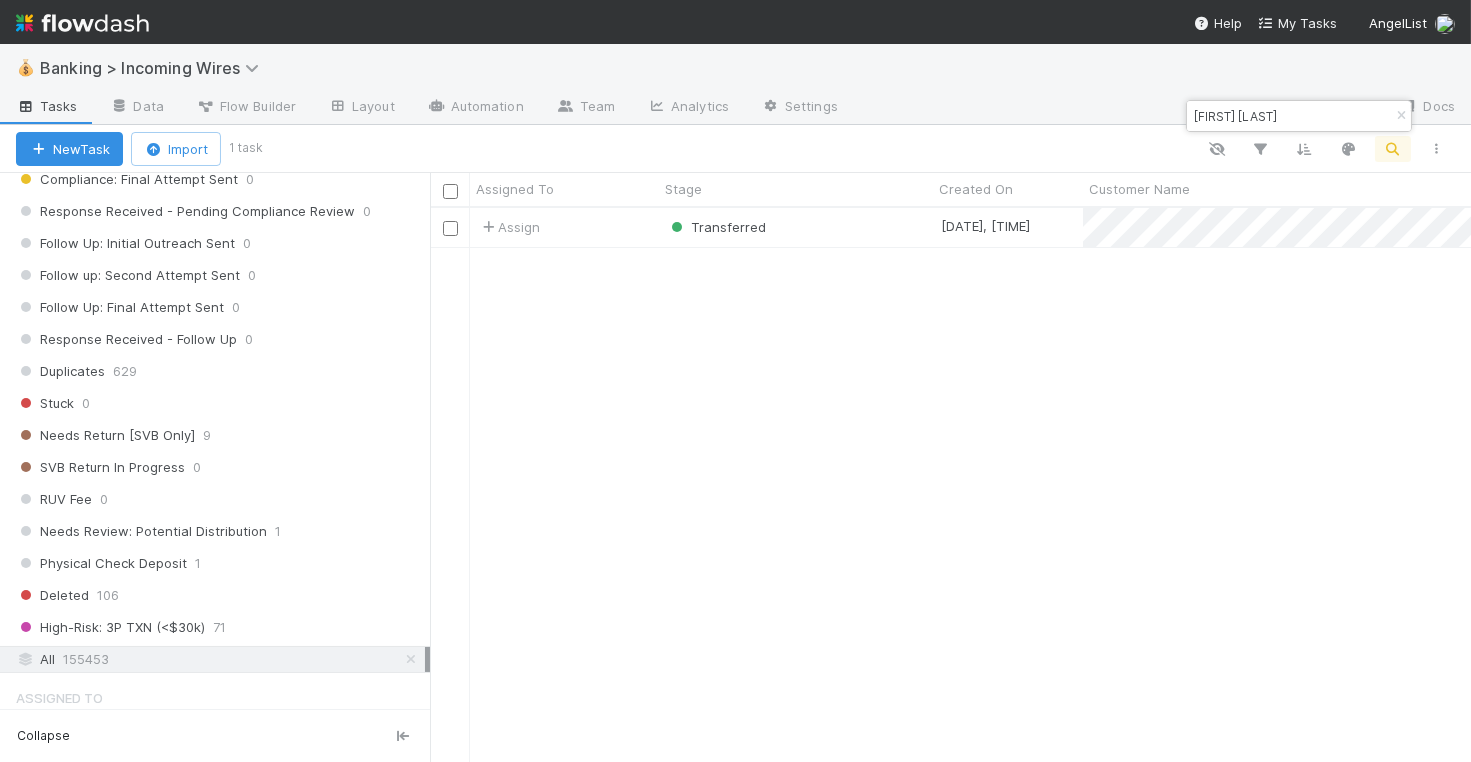 scroll, scrollTop: 1, scrollLeft: 1, axis: both 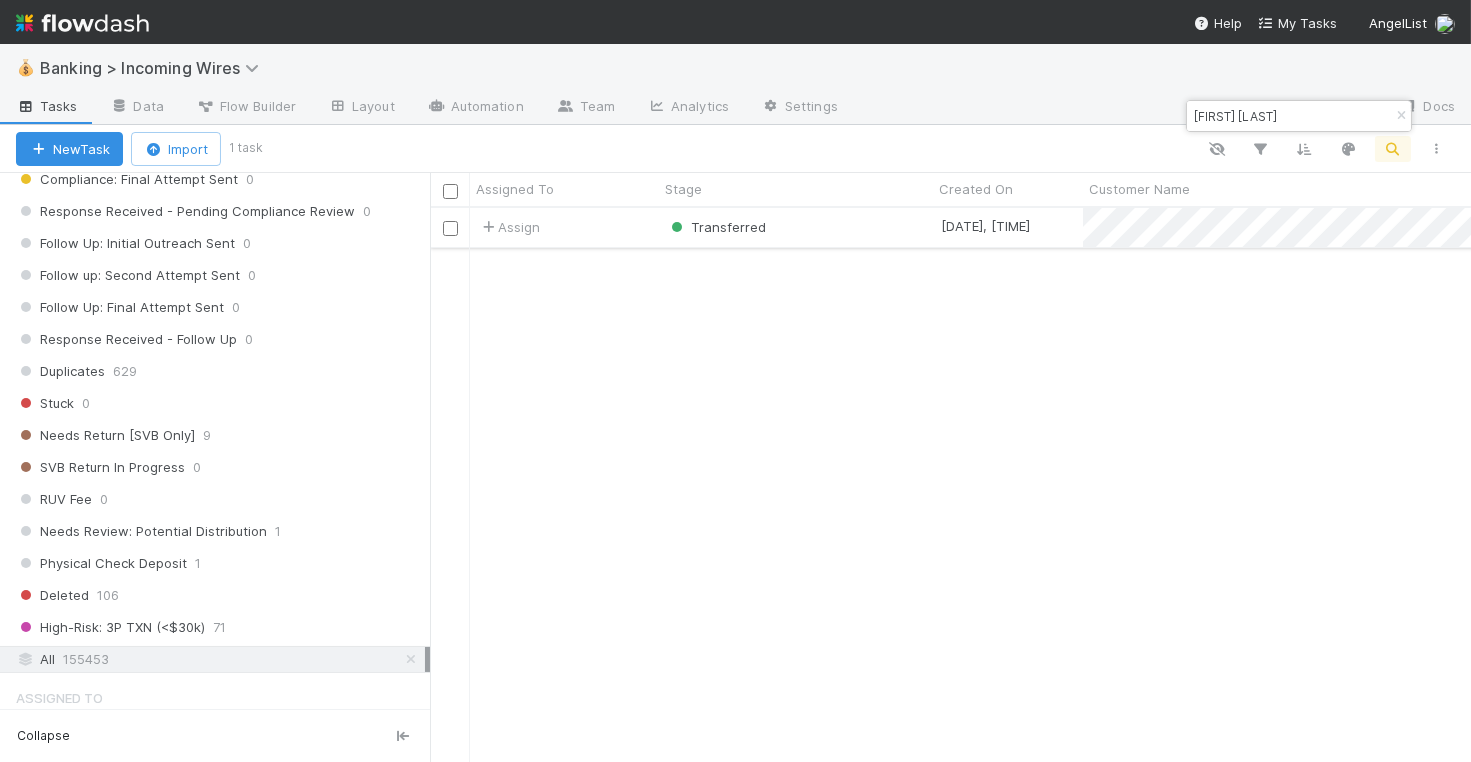 click on "Transferred" at bounding box center (796, 227) 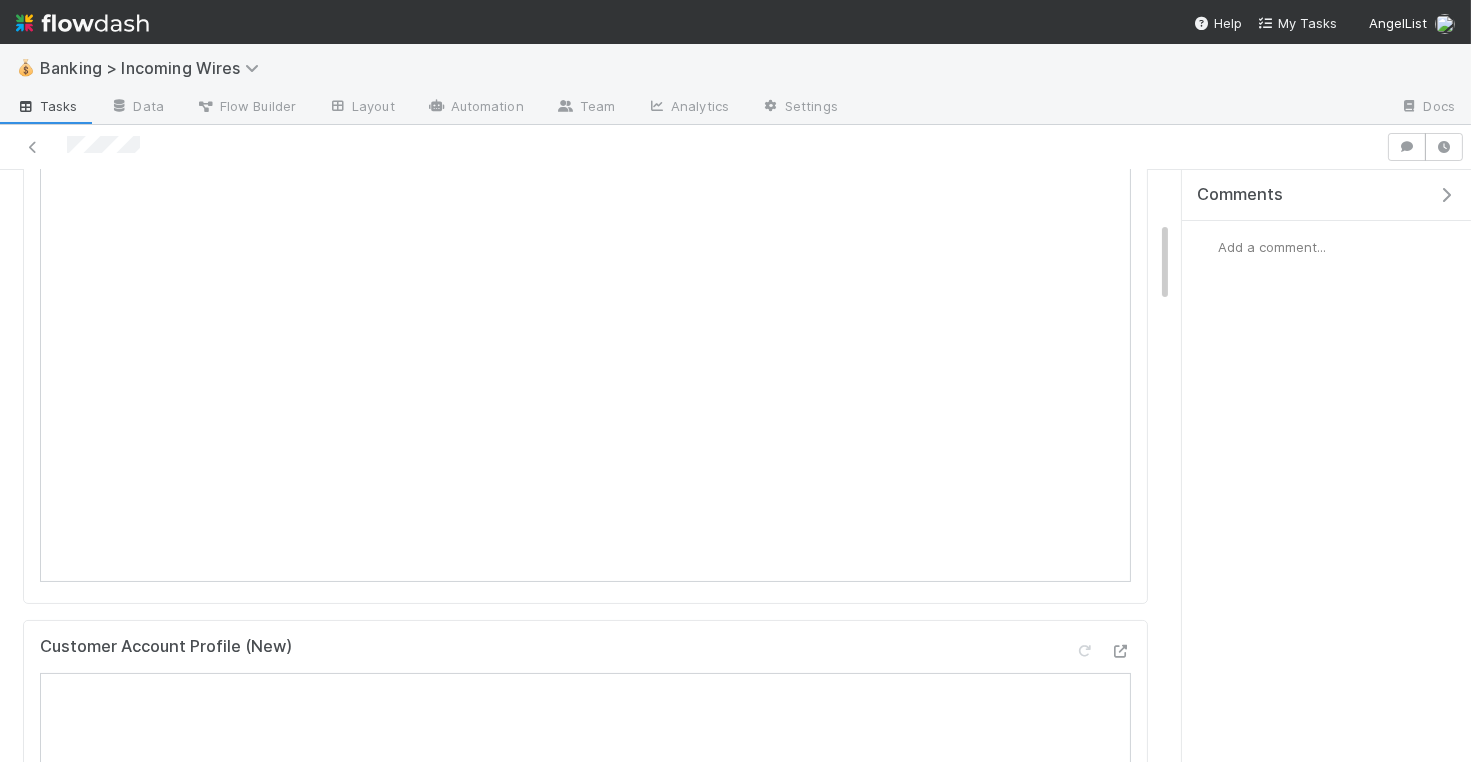 scroll, scrollTop: 398, scrollLeft: 0, axis: vertical 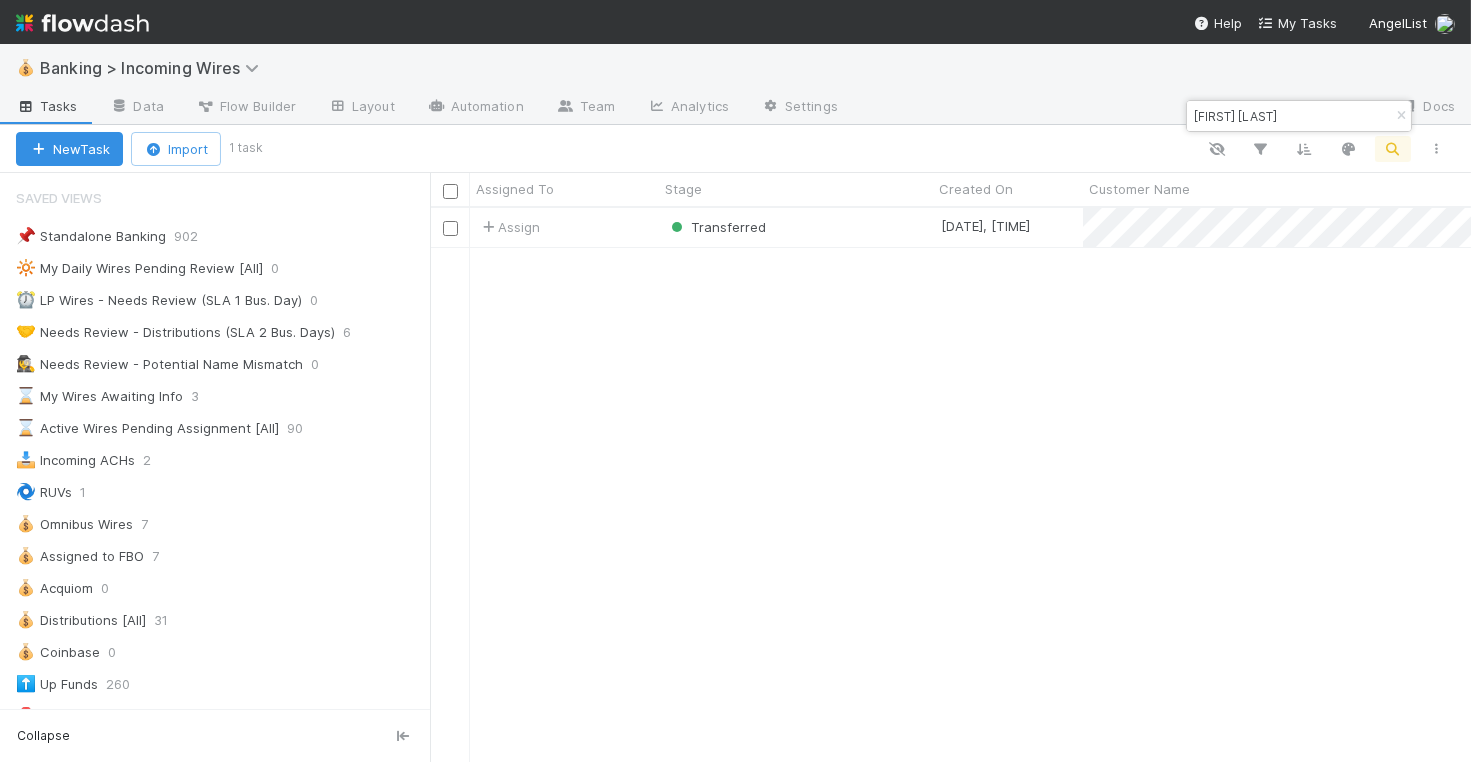 click on "andrew scott" at bounding box center [1290, 116] 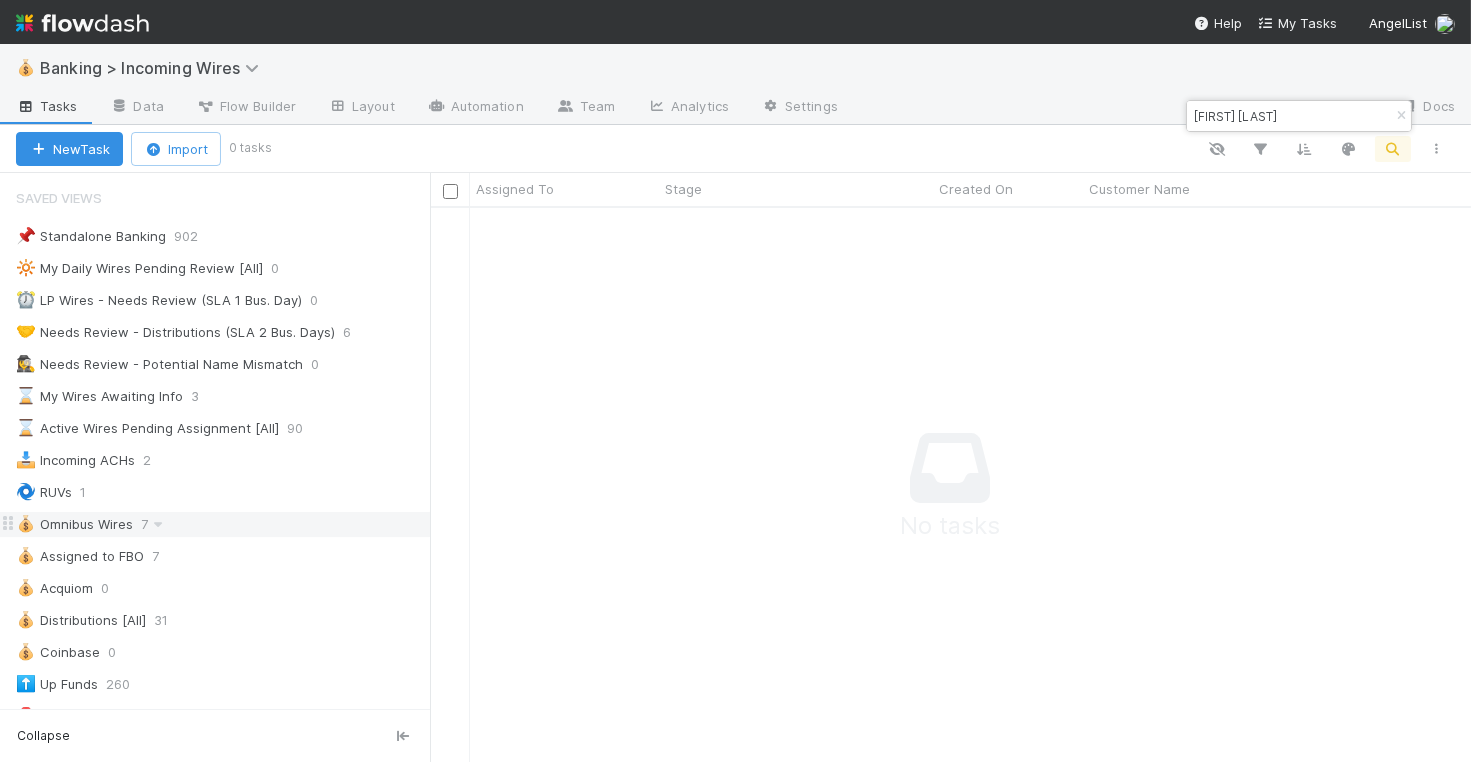 scroll, scrollTop: 85, scrollLeft: 0, axis: vertical 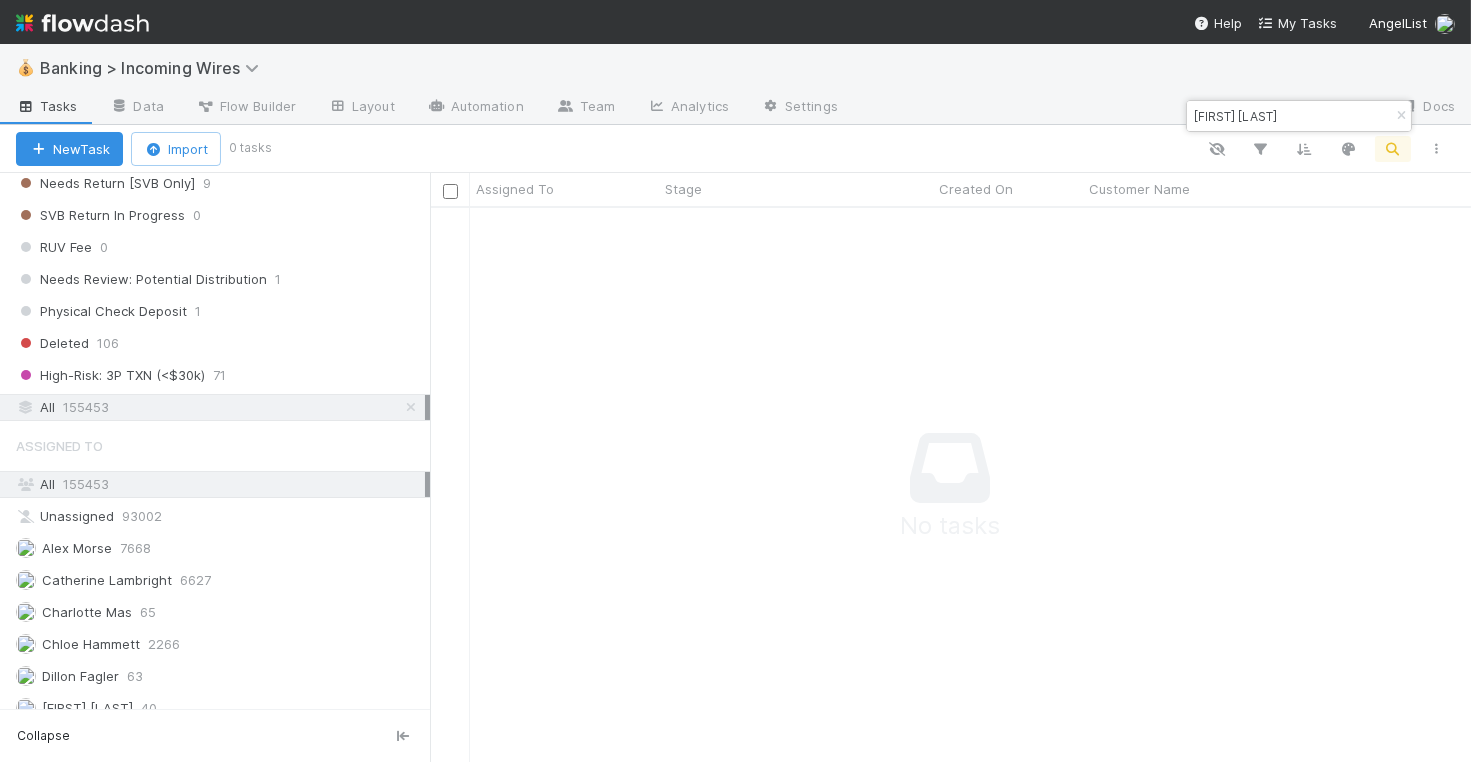 click on "andrew j scott" at bounding box center [1290, 116] 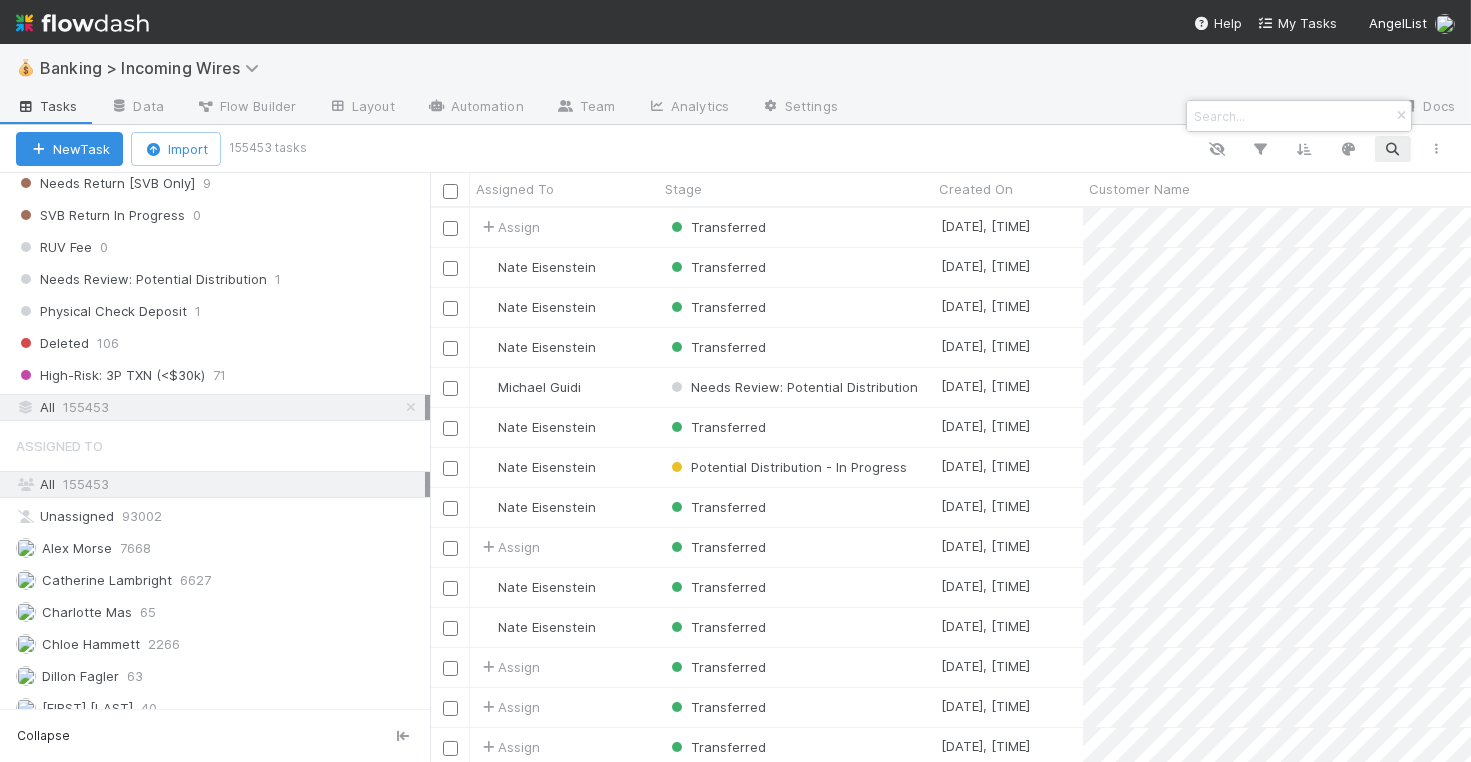 scroll, scrollTop: 1, scrollLeft: 1, axis: both 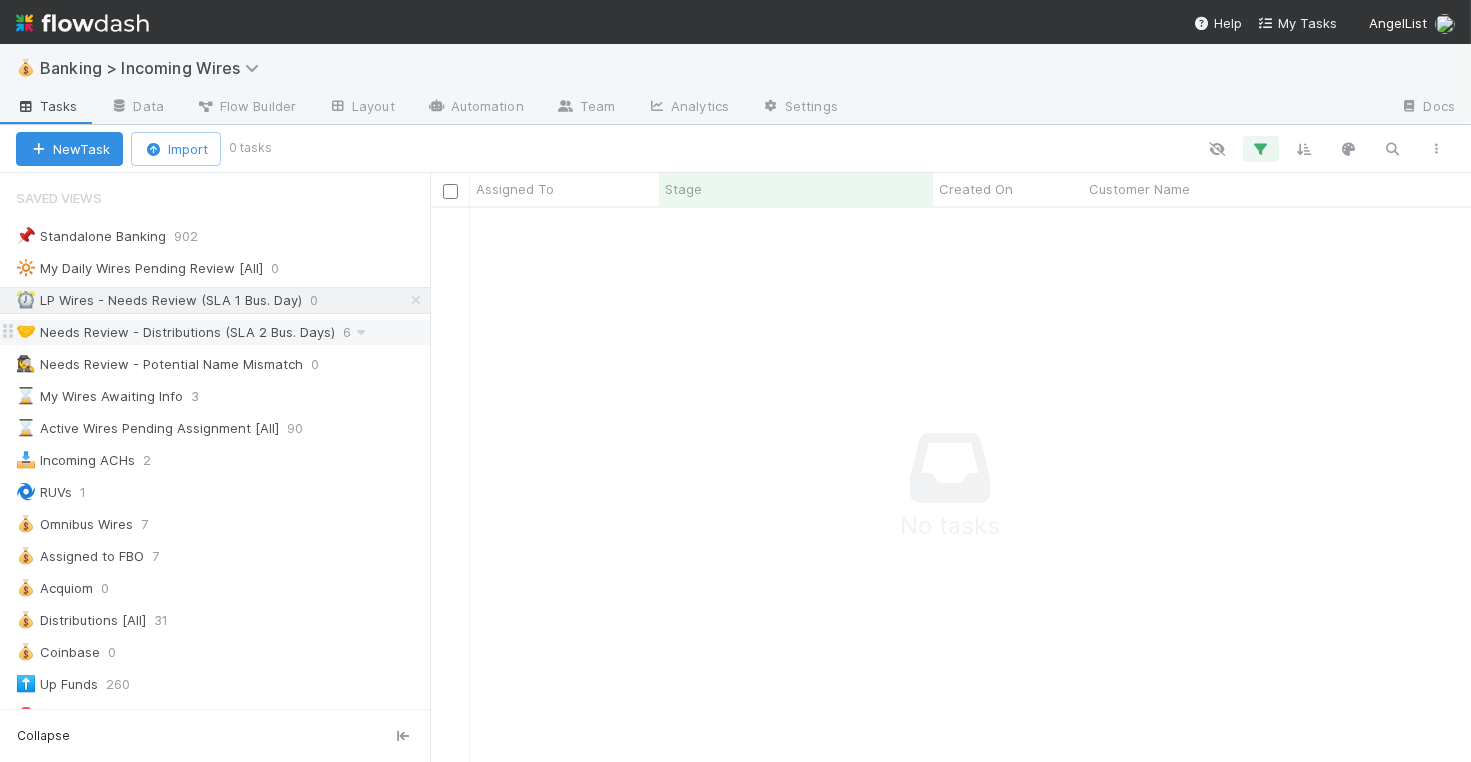 click on "🤝 Needs Review - Distributions (SLA 2 Bus. Days)" at bounding box center (175, 332) 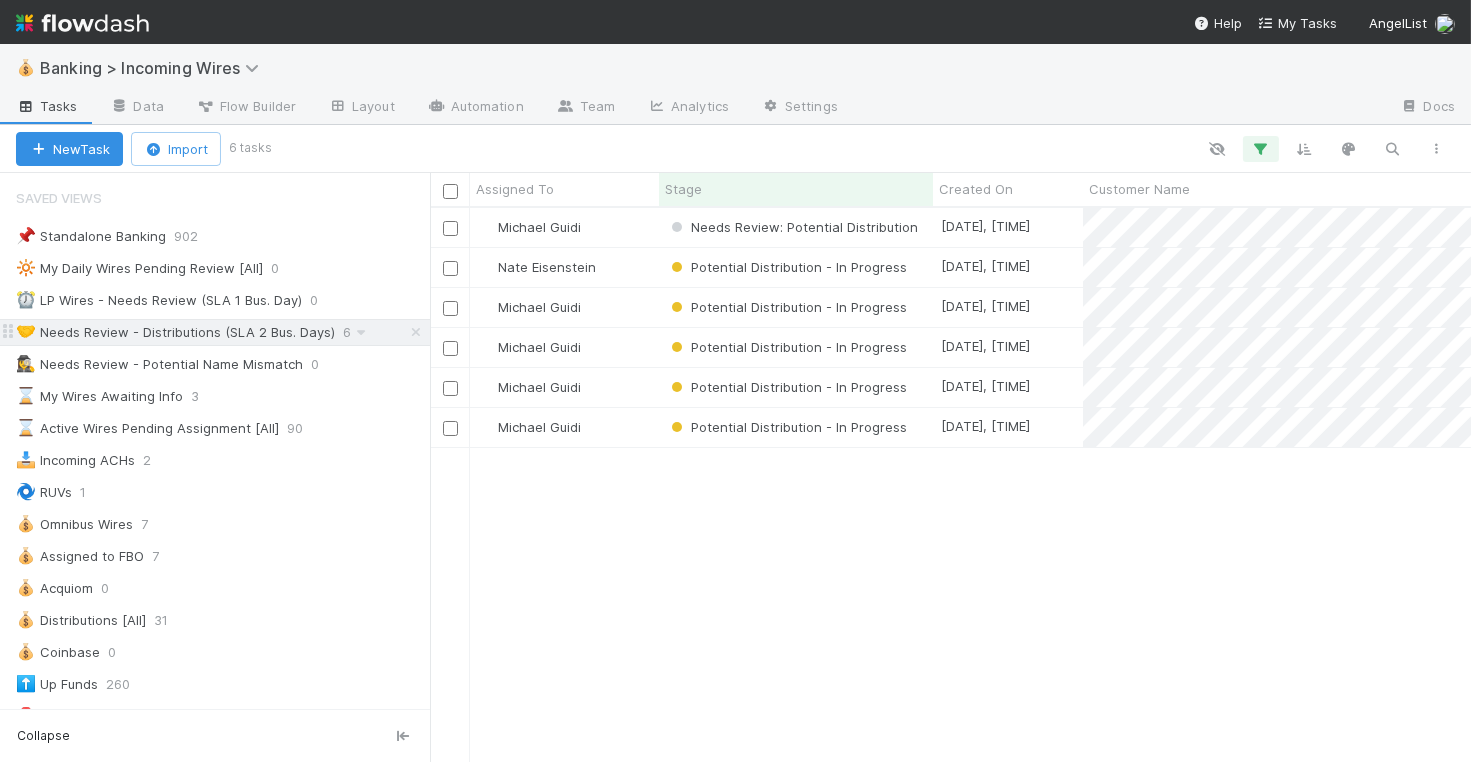 scroll, scrollTop: 1, scrollLeft: 1, axis: both 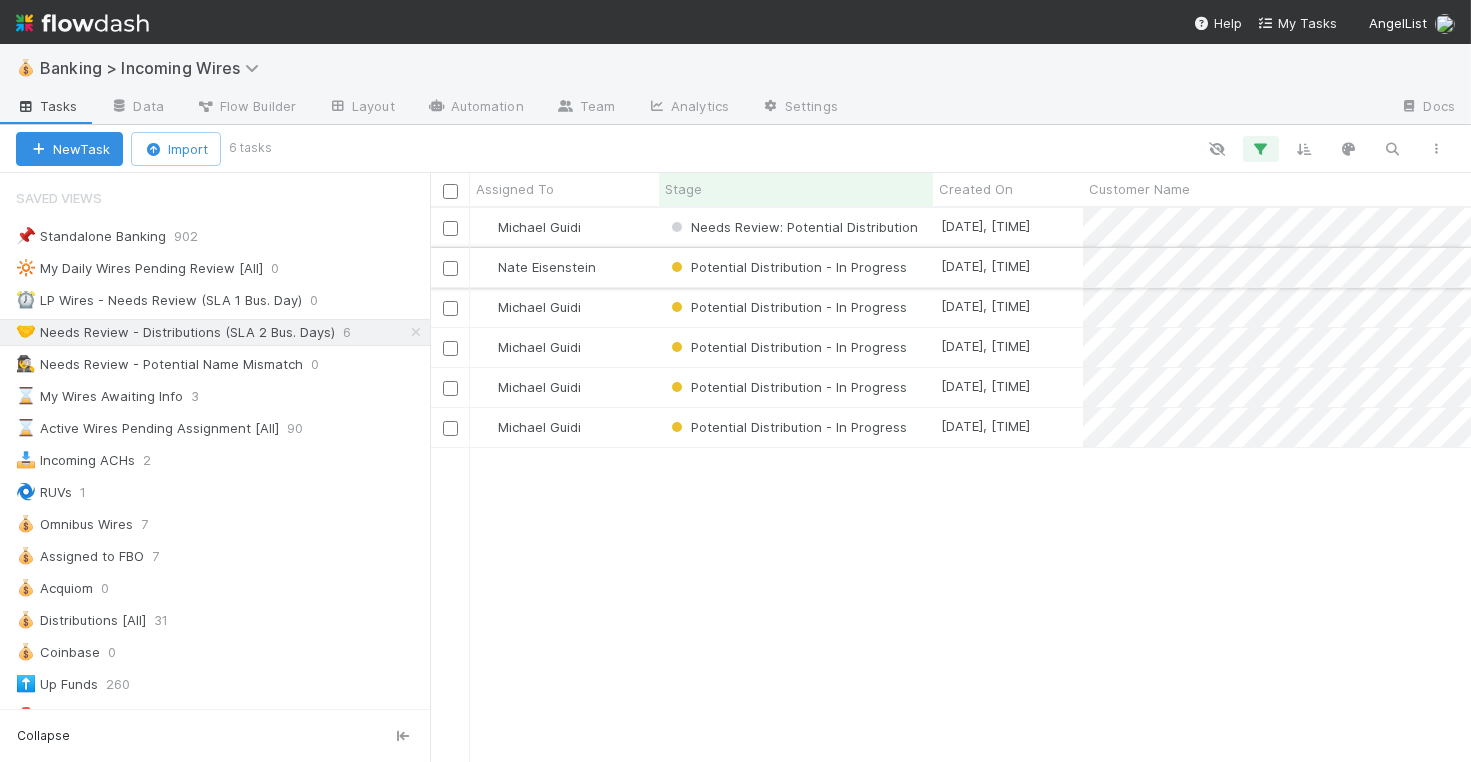 click on "Nate  Eisenstein" at bounding box center (564, 267) 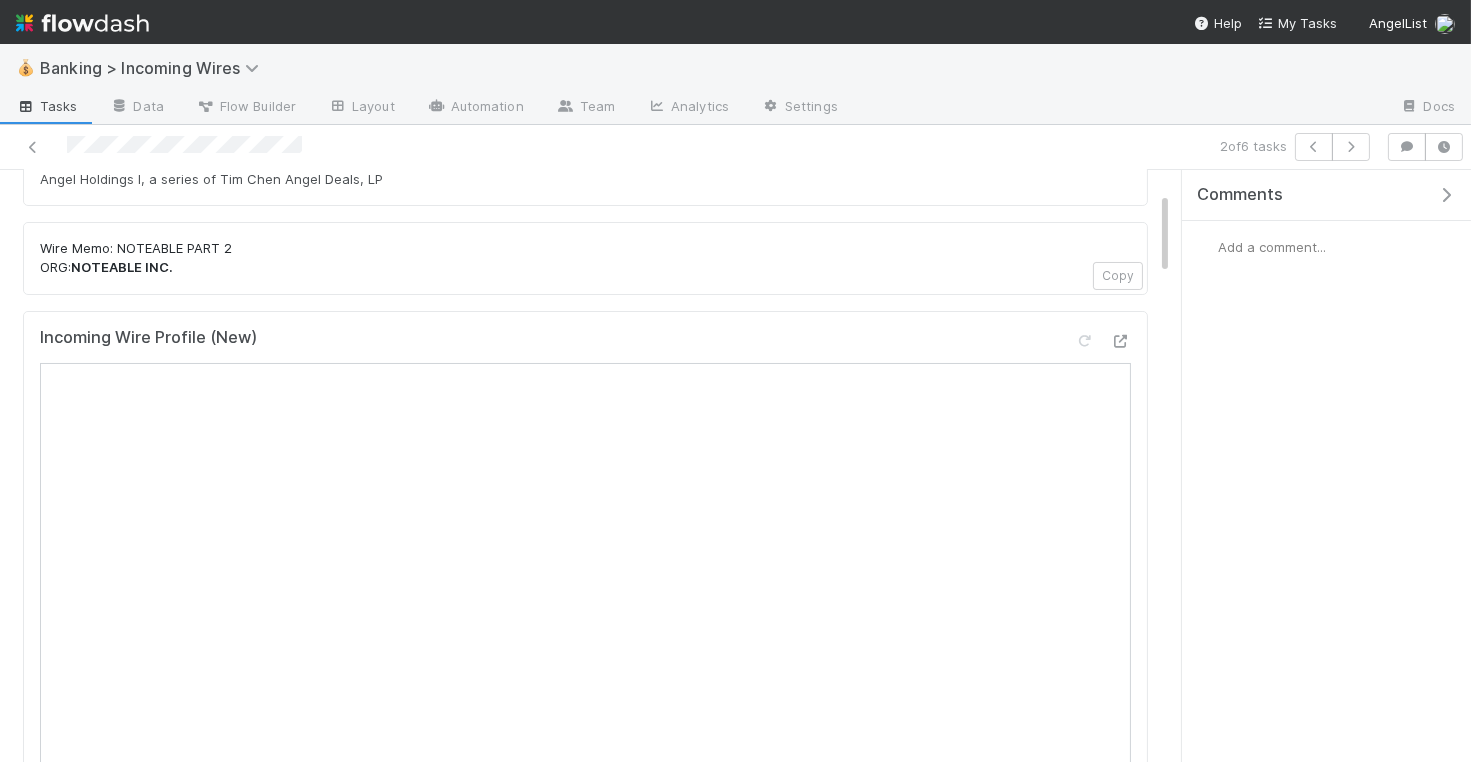 scroll, scrollTop: 0, scrollLeft: 0, axis: both 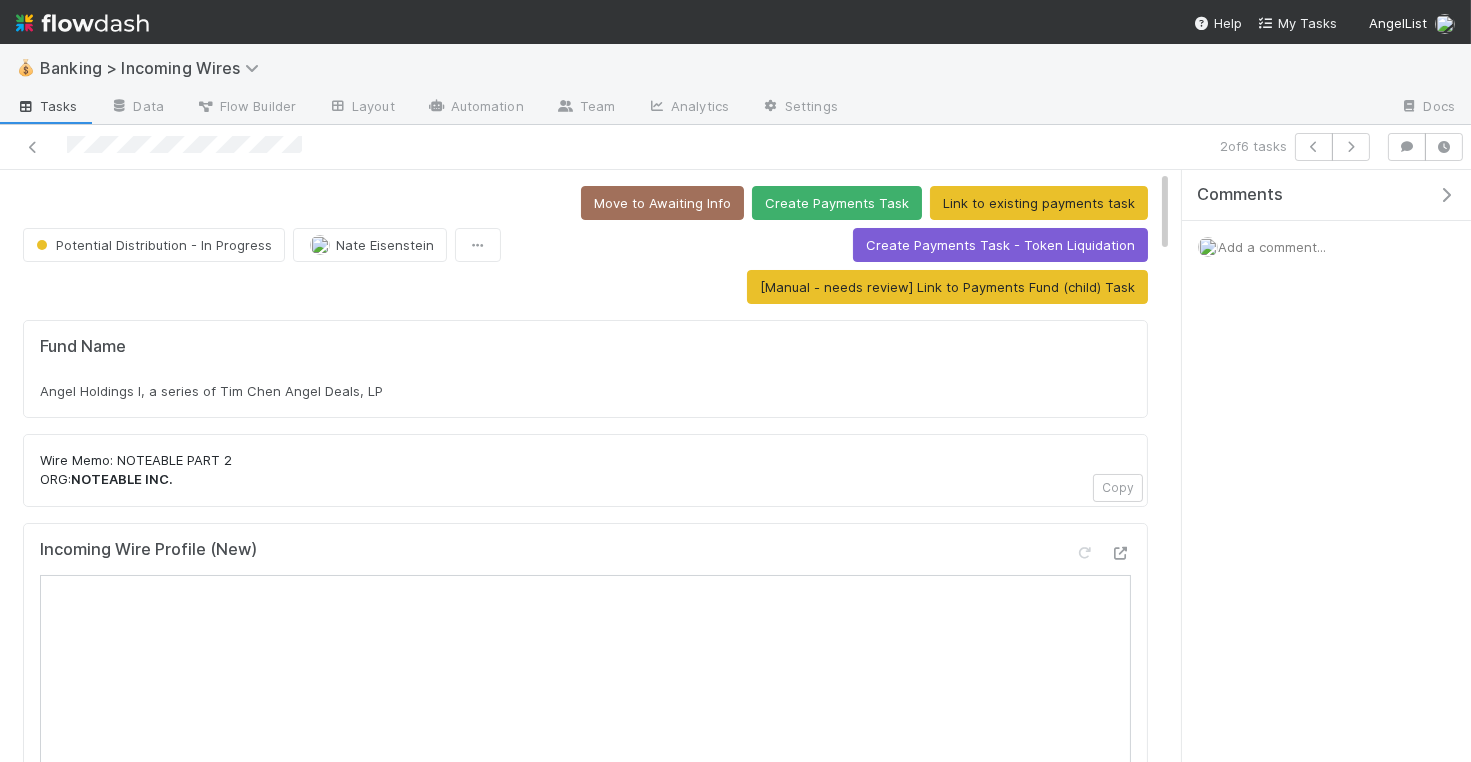 click on "Angel Holdings I, a series of Tim Chen Angel Deals, LP" at bounding box center [211, 391] 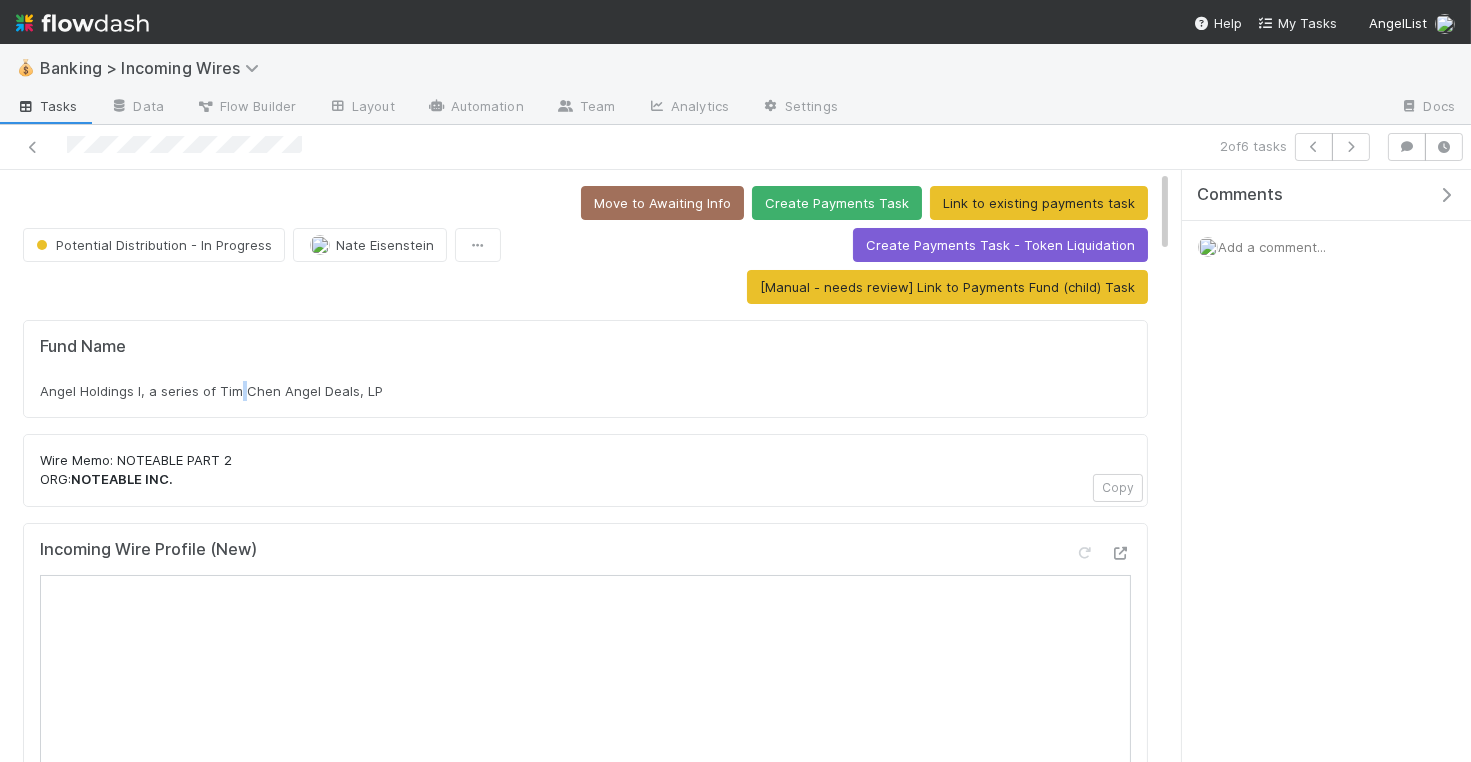click on "Angel Holdings I, a series of Tim Chen Angel Deals, LP" at bounding box center (211, 391) 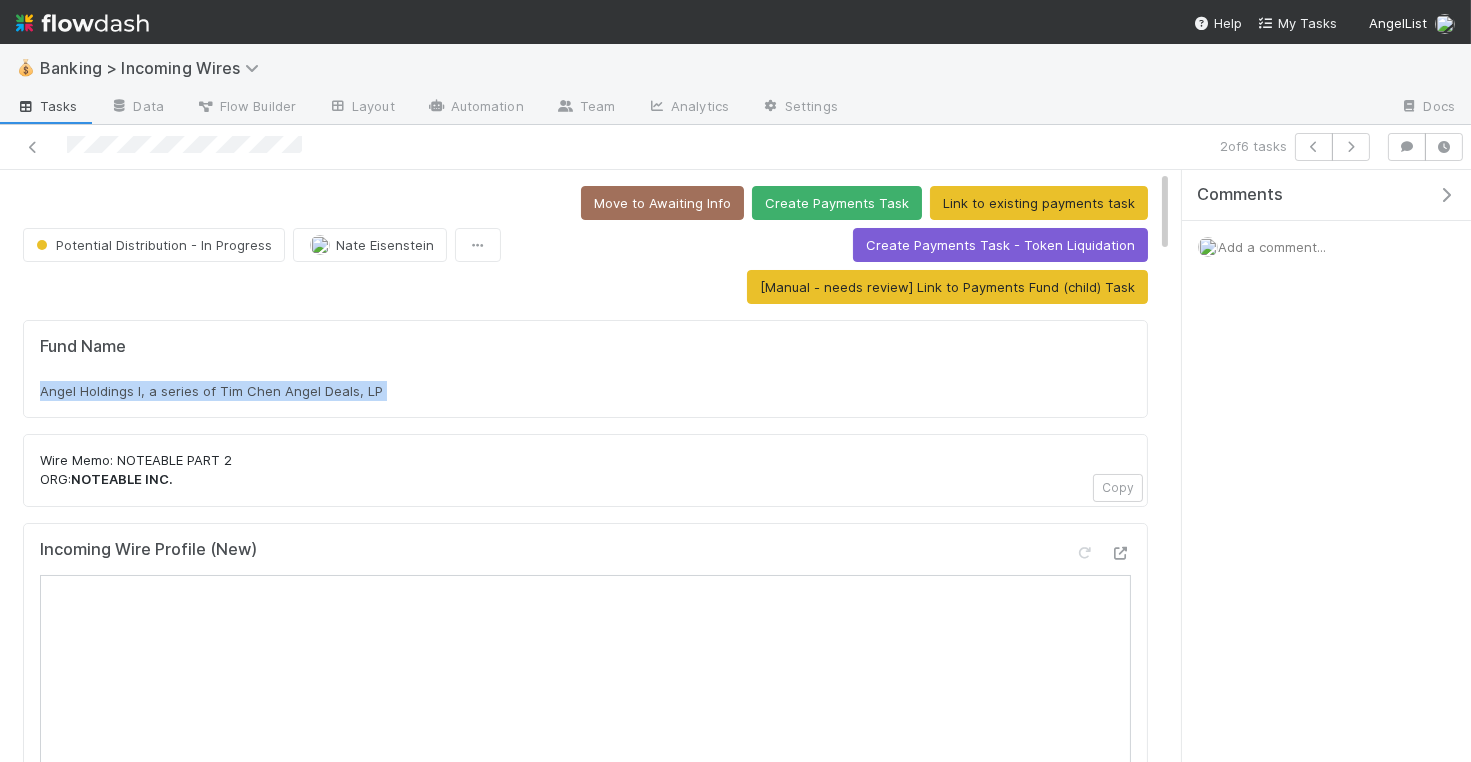 click on "Angel Holdings I, a series of Tim Chen Angel Deals, LP" at bounding box center (211, 391) 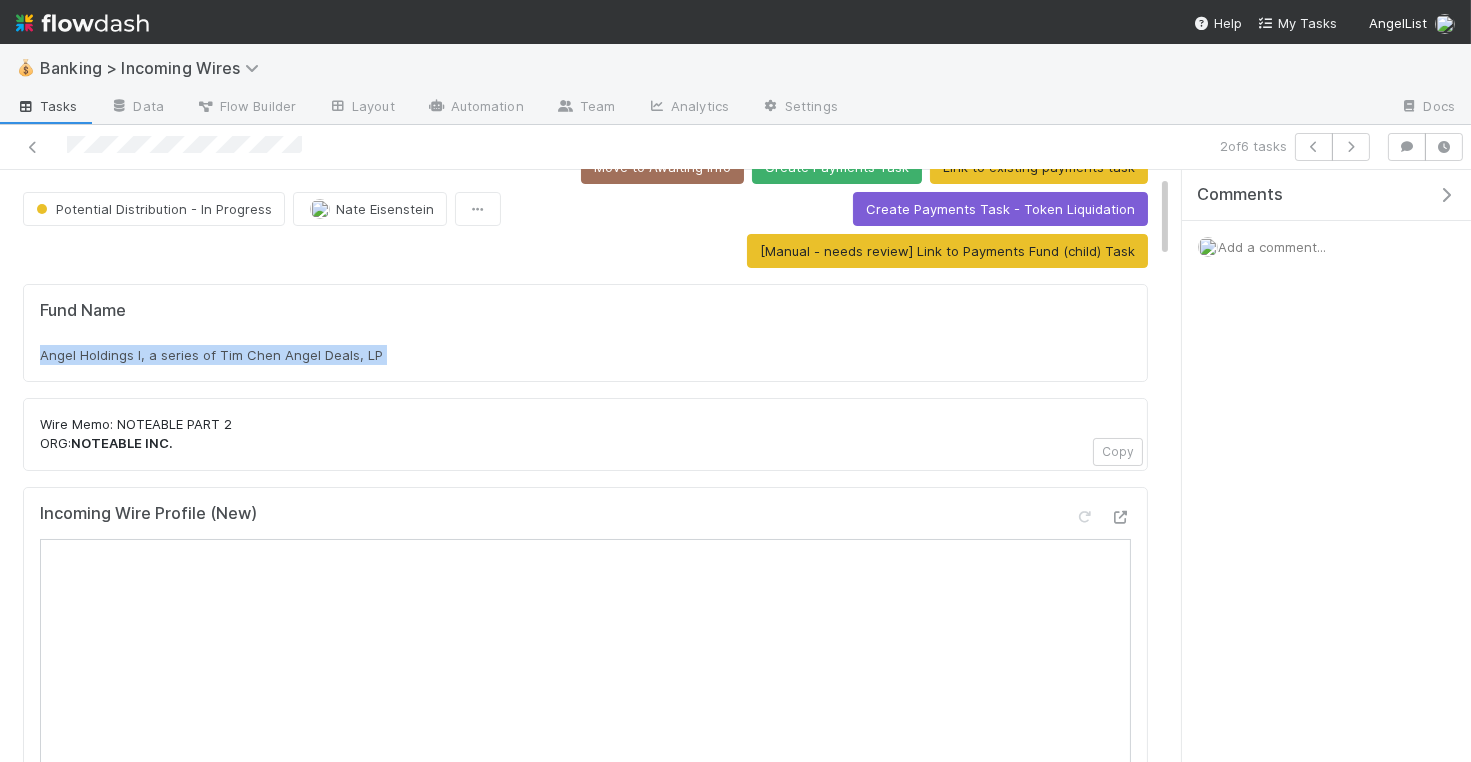 scroll, scrollTop: 0, scrollLeft: 0, axis: both 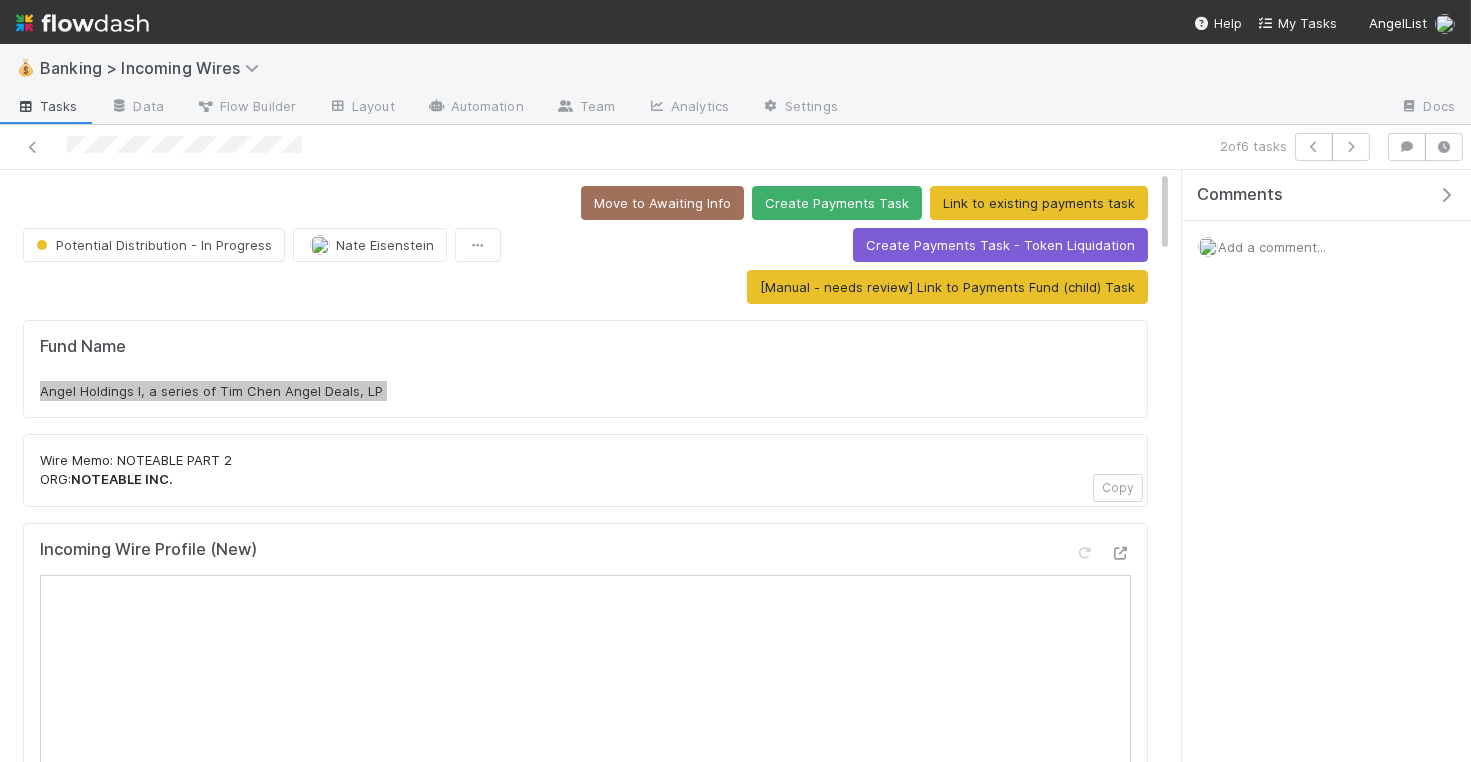 drag, startPoint x: 287, startPoint y: 377, endPoint x: 622, endPoint y: 55, distance: 464.6601 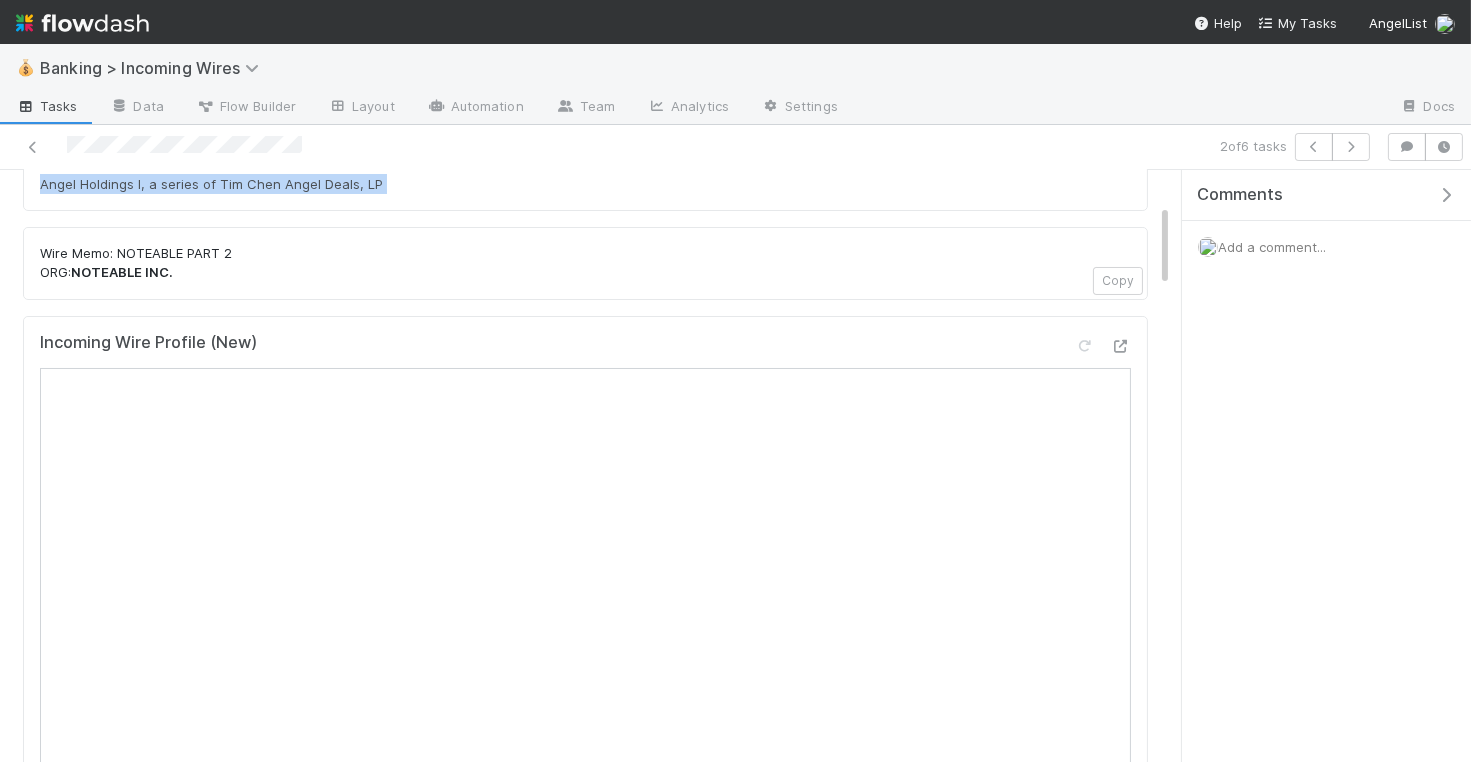 scroll, scrollTop: 267, scrollLeft: 0, axis: vertical 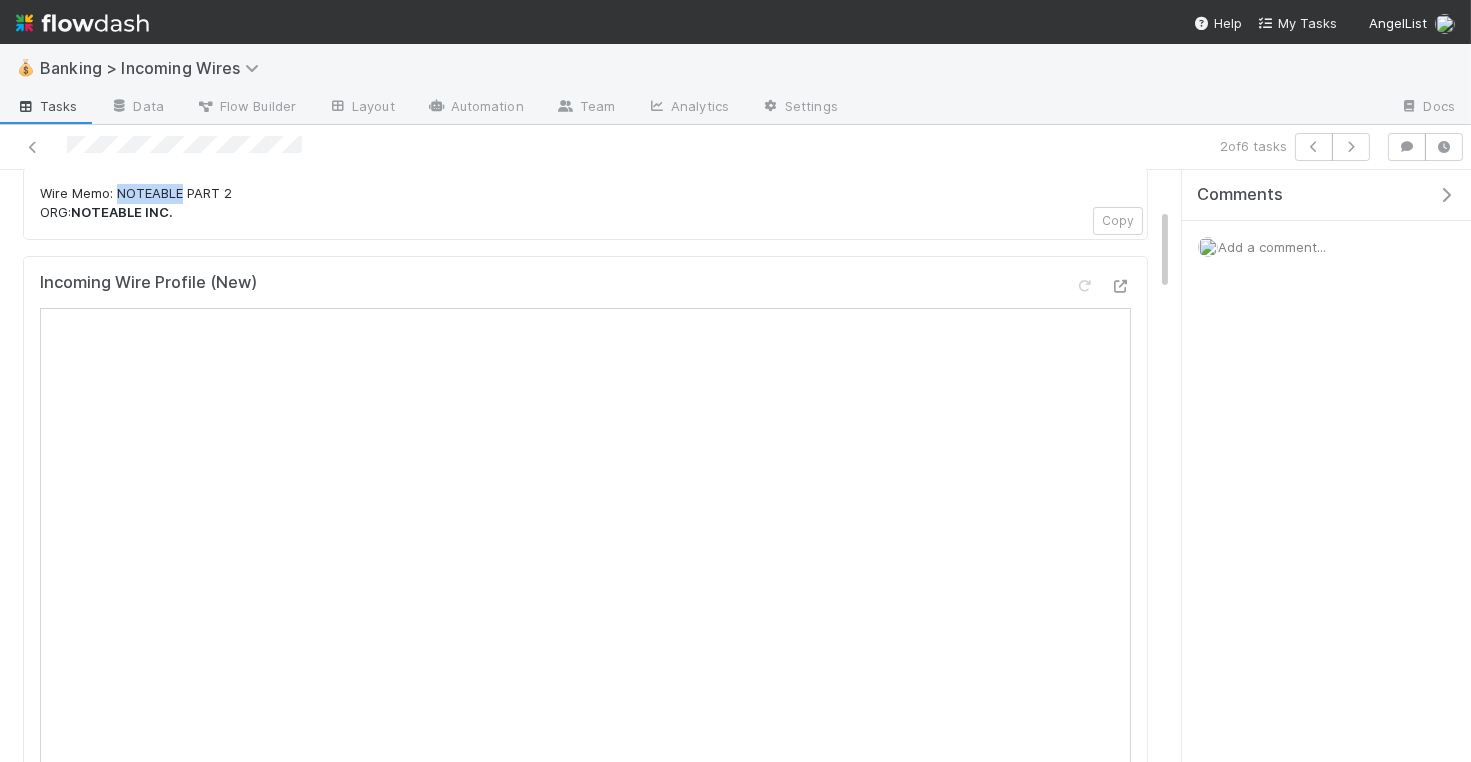 drag, startPoint x: 117, startPoint y: 187, endPoint x: 181, endPoint y: 192, distance: 64.195015 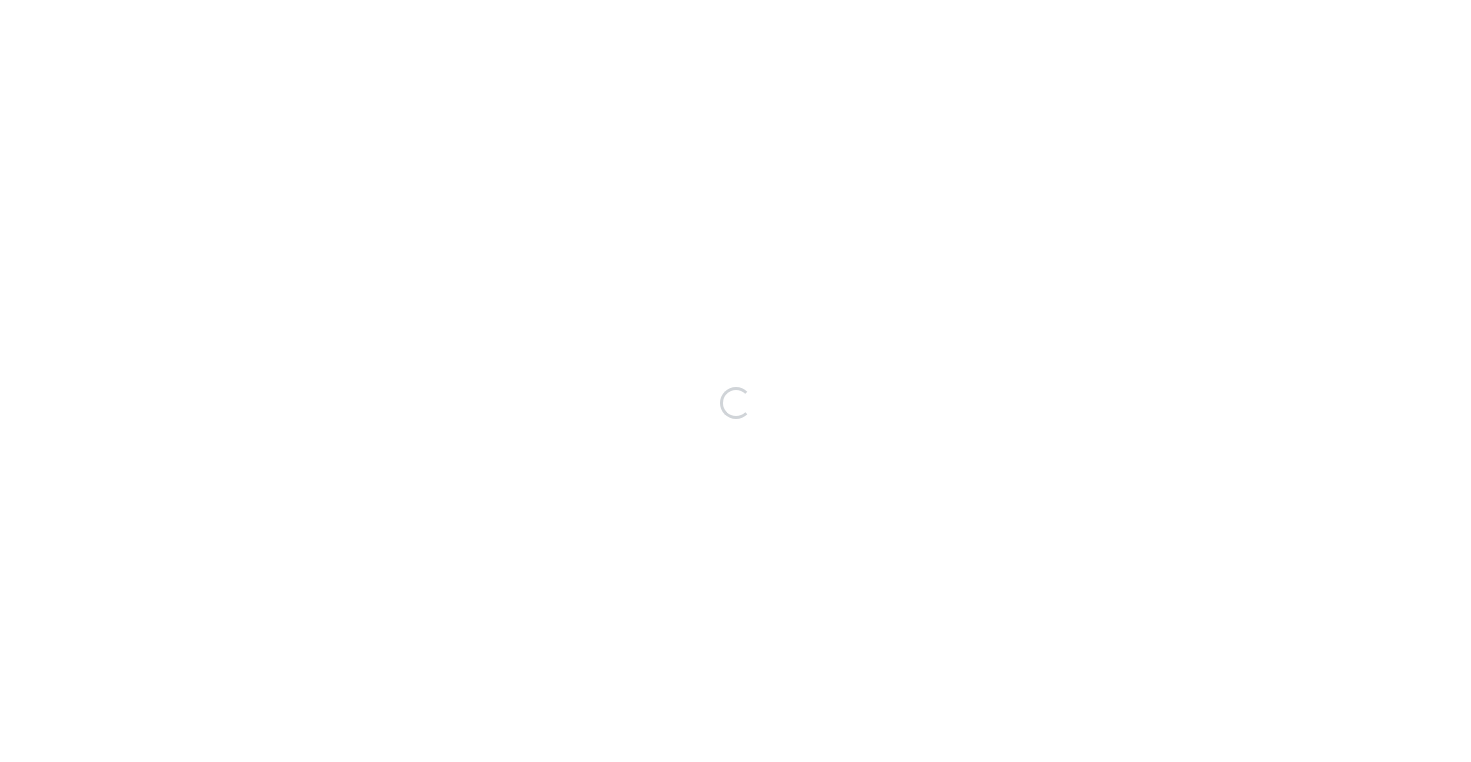 scroll, scrollTop: 0, scrollLeft: 0, axis: both 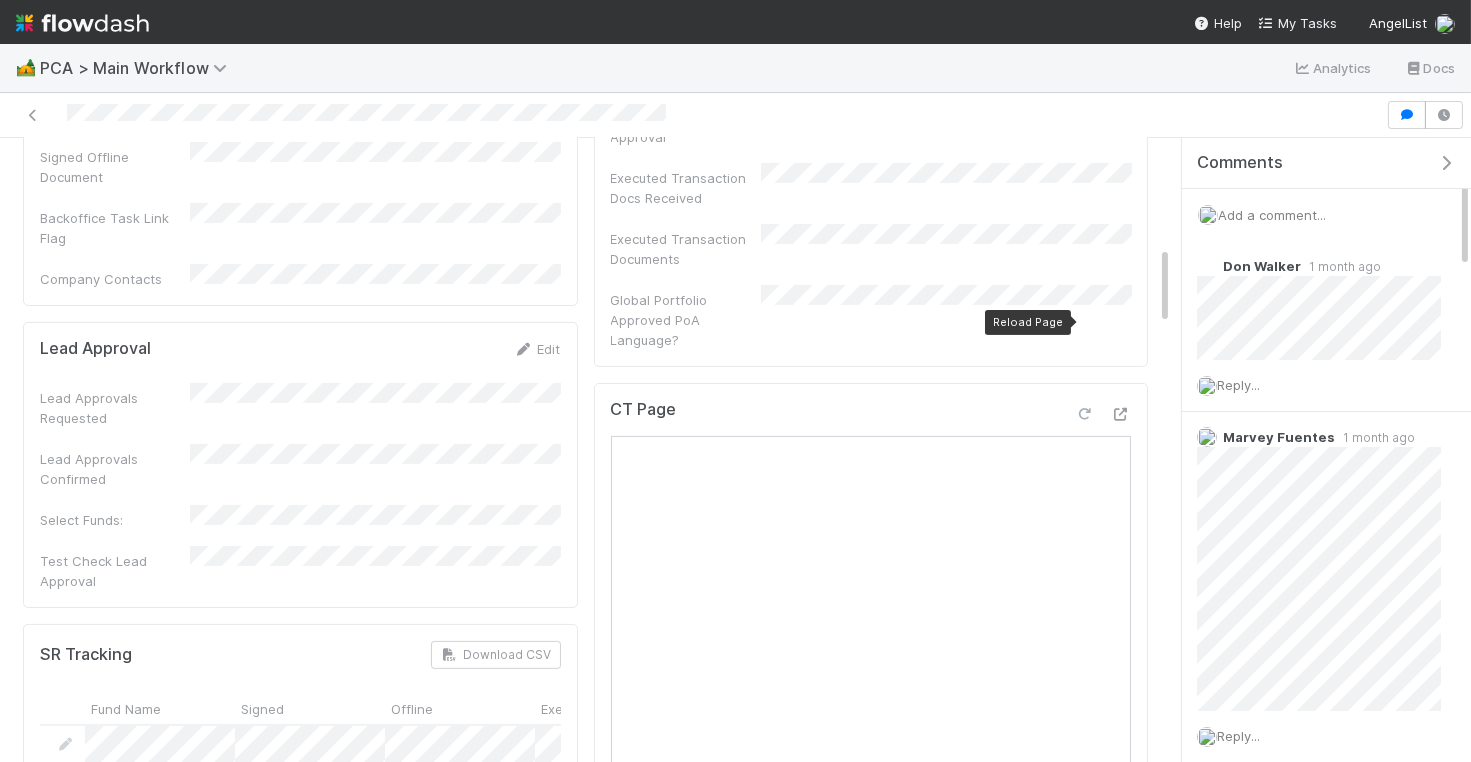 click at bounding box center (1085, 414) 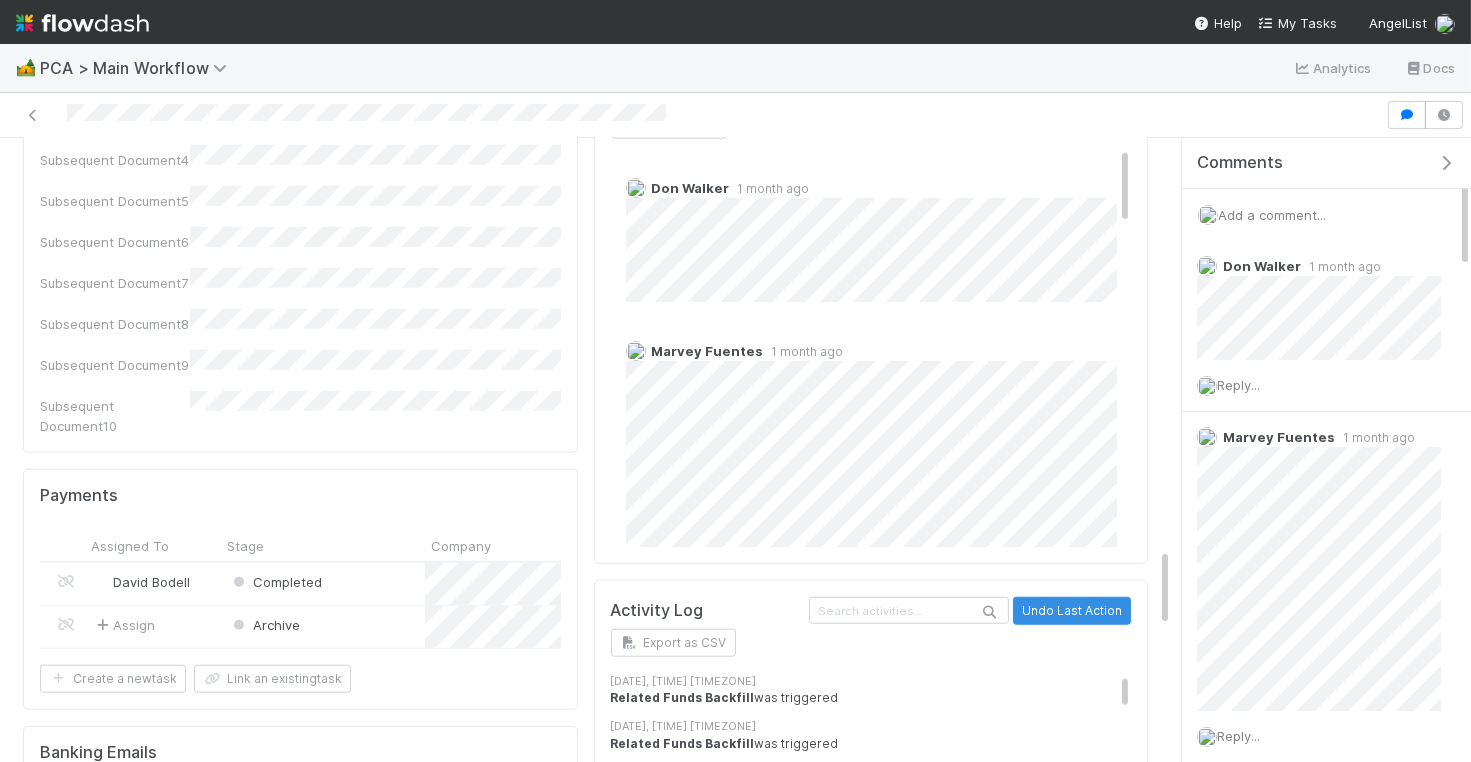 scroll, scrollTop: 3143, scrollLeft: 0, axis: vertical 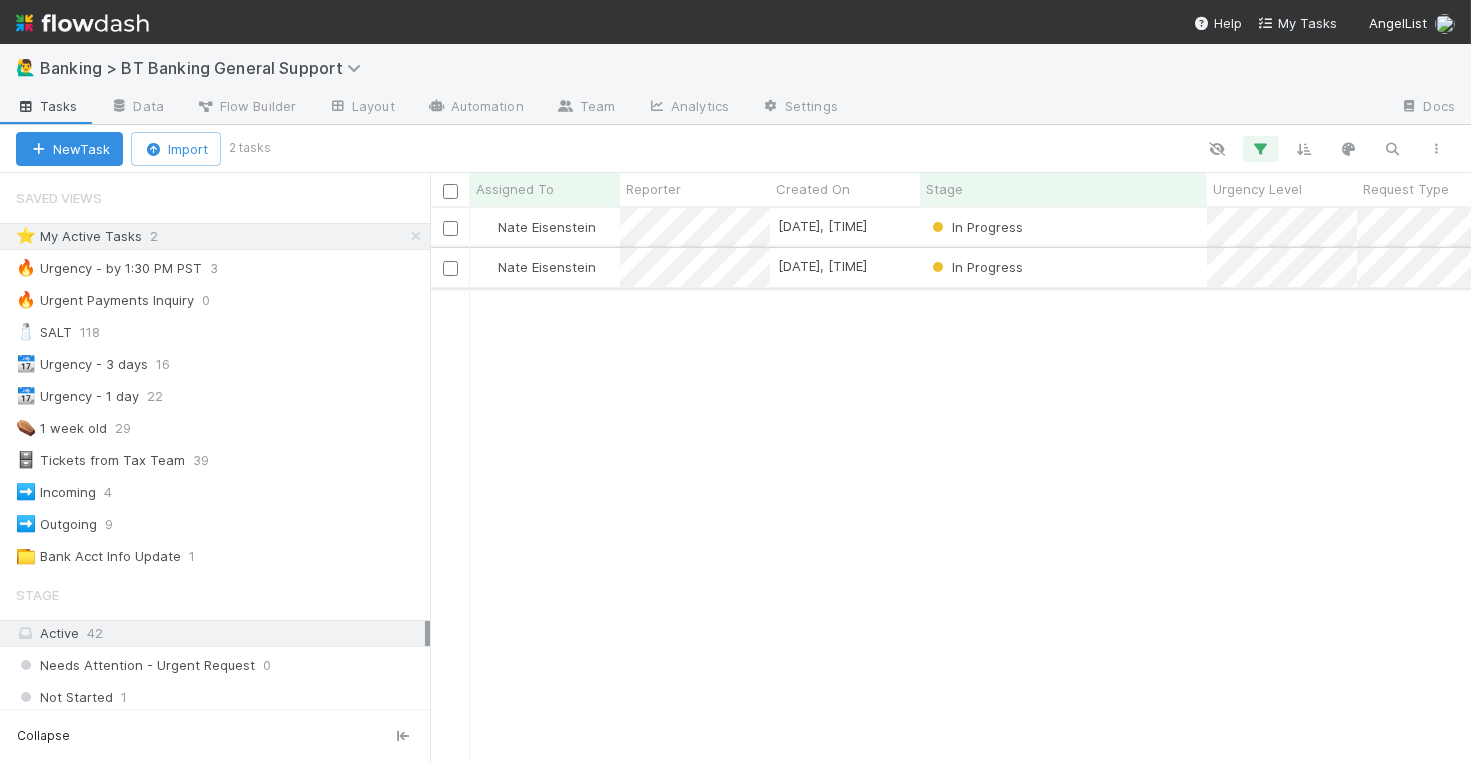 click on "In Progress" at bounding box center (1063, 267) 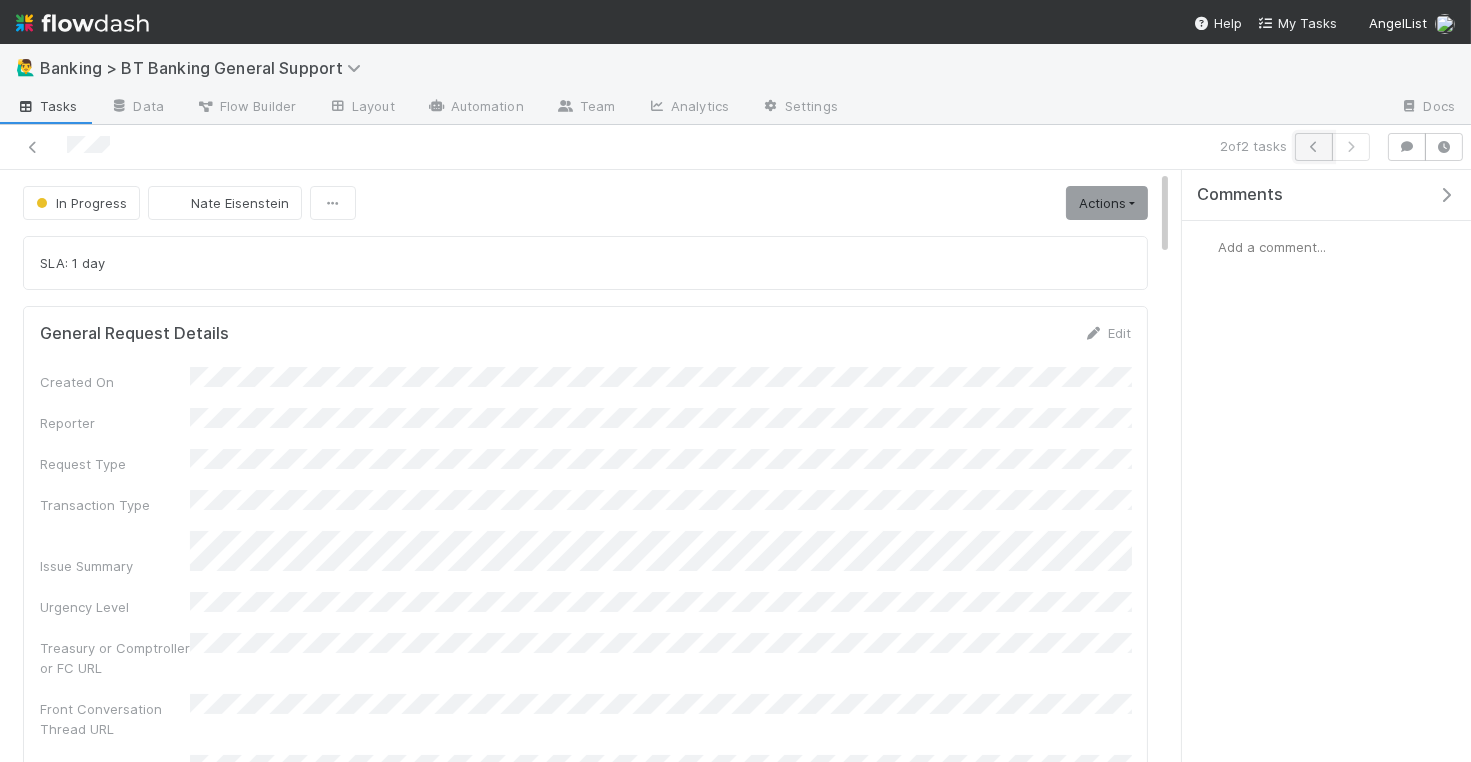 click at bounding box center [1314, 147] 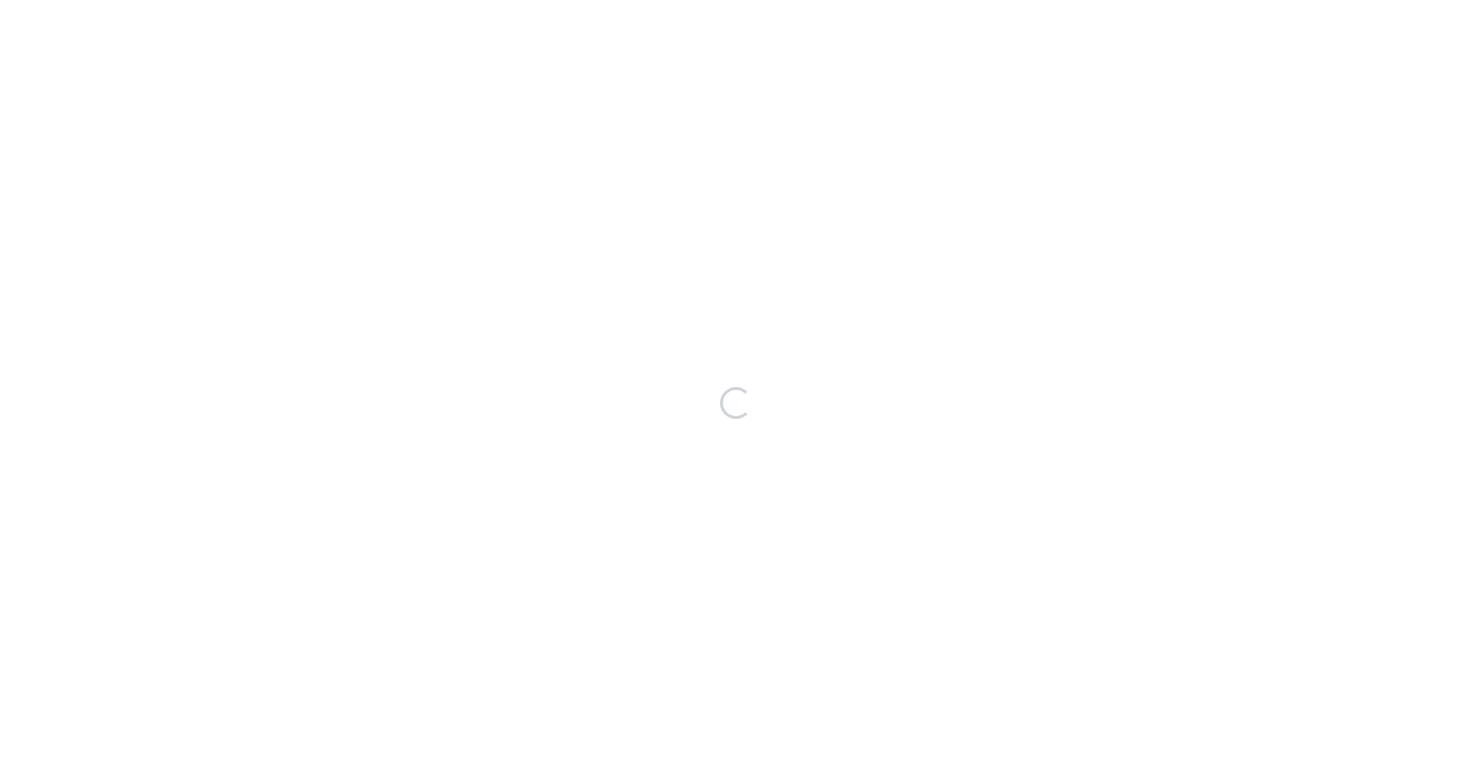 scroll, scrollTop: 0, scrollLeft: 0, axis: both 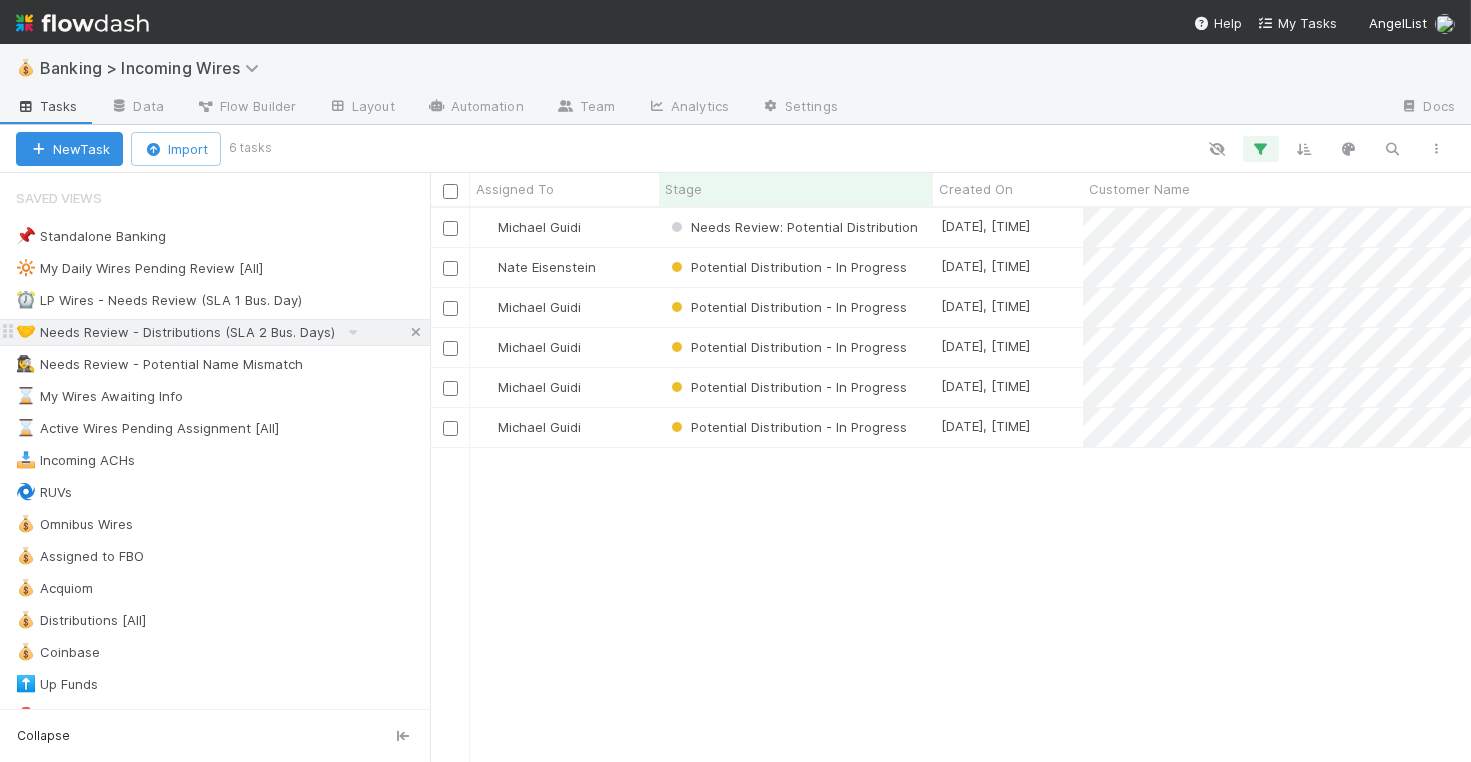 click at bounding box center [416, 332] 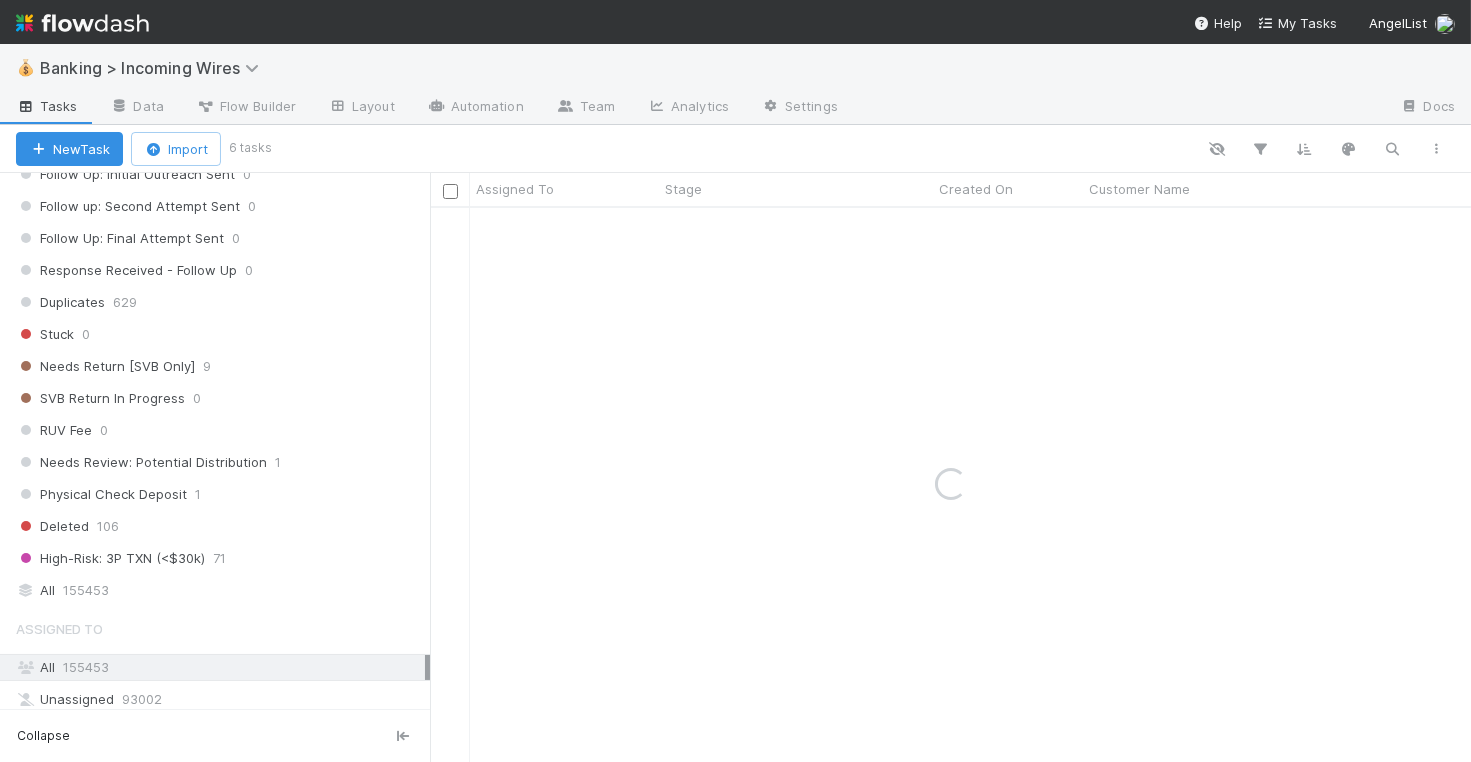 scroll, scrollTop: 1243, scrollLeft: 0, axis: vertical 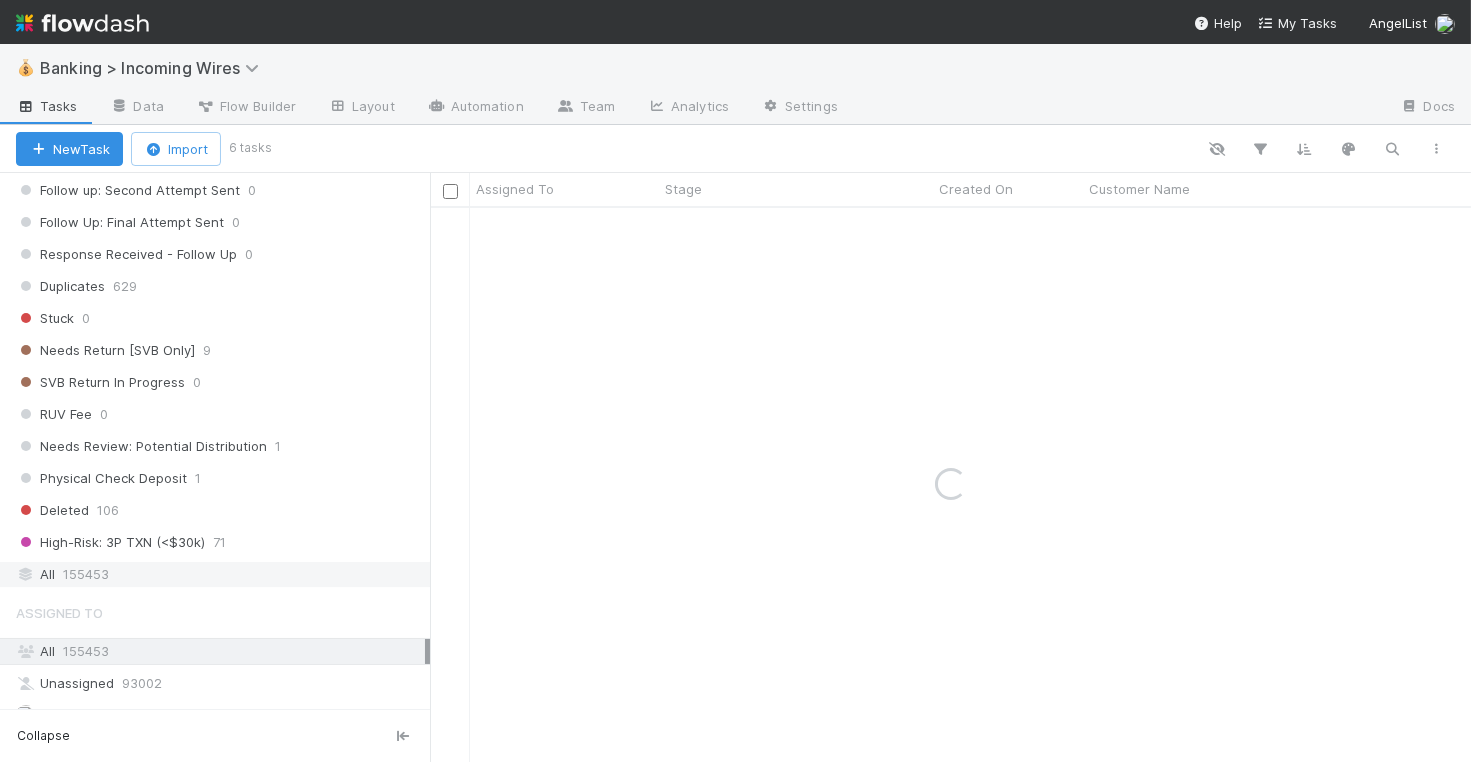 click on "All 155453" at bounding box center (220, 574) 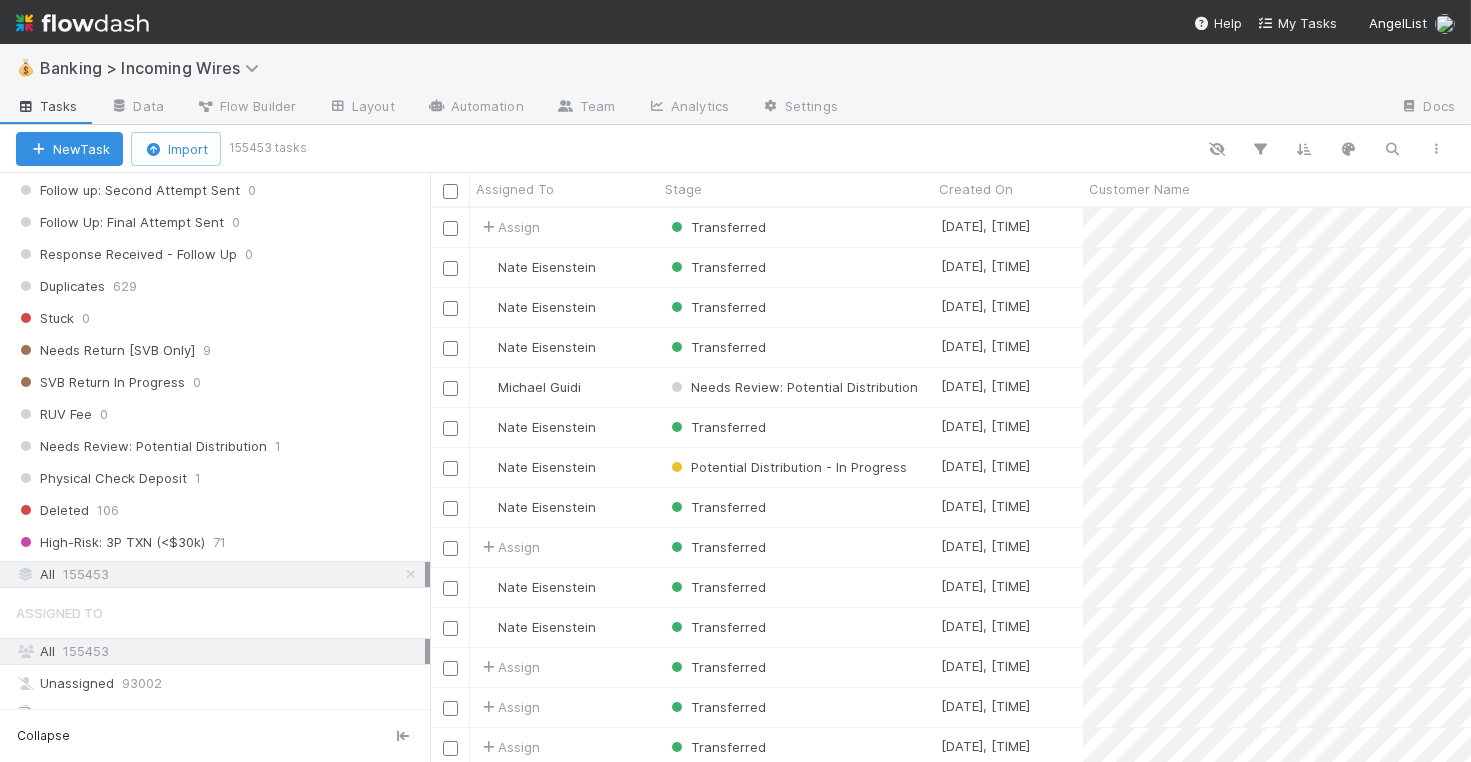 scroll, scrollTop: 1, scrollLeft: 1, axis: both 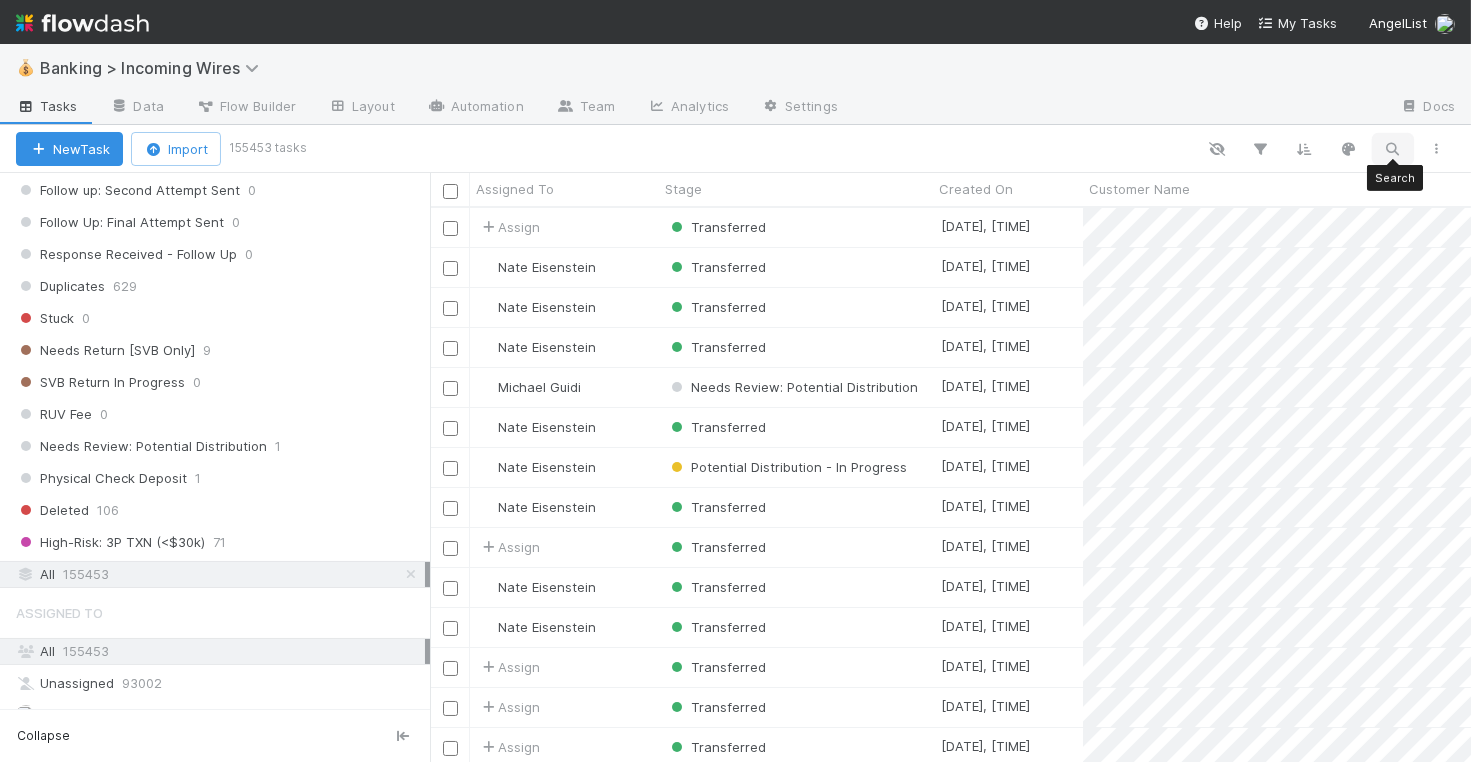 click at bounding box center (1393, 149) 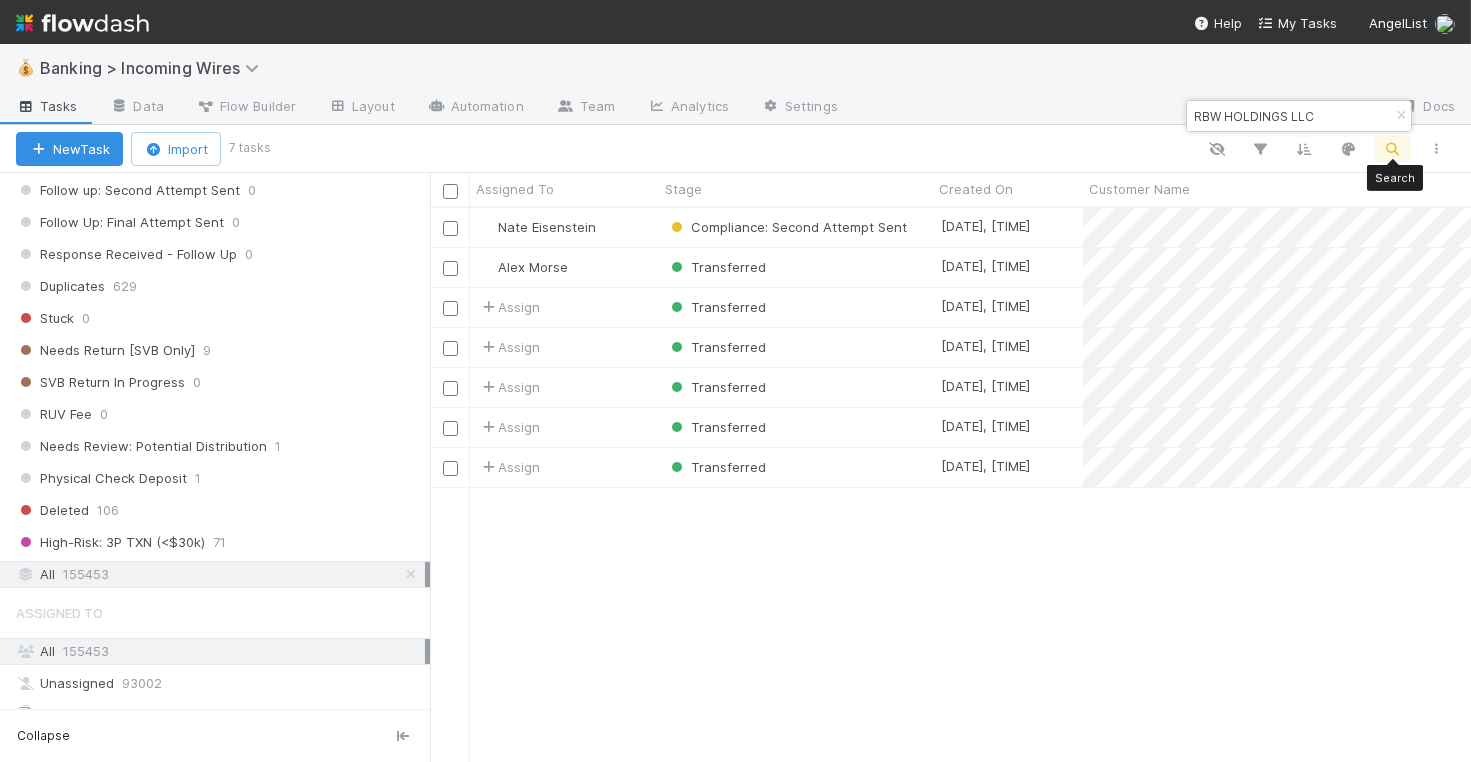 scroll, scrollTop: 1, scrollLeft: 1, axis: both 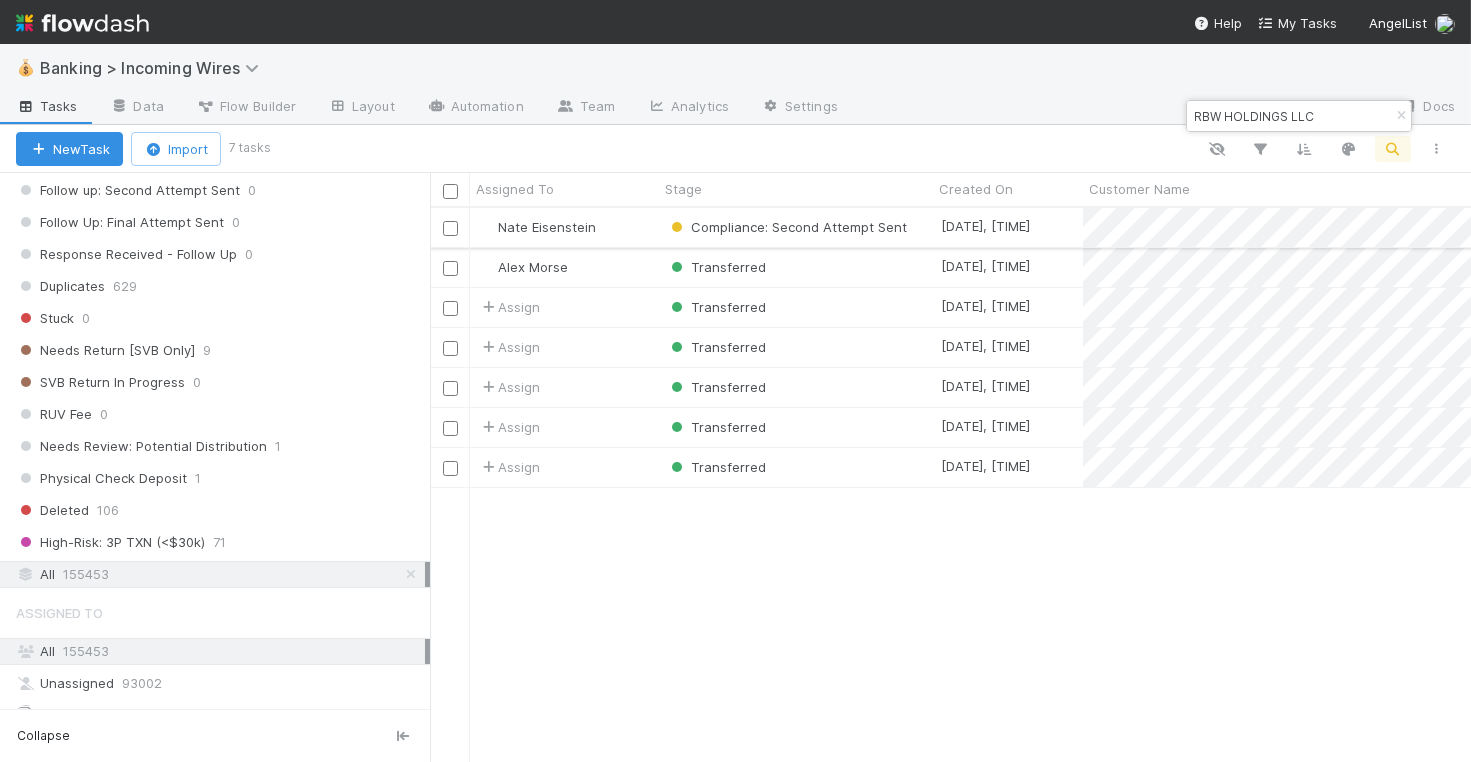 type on "RBW HOLDINGS LLC" 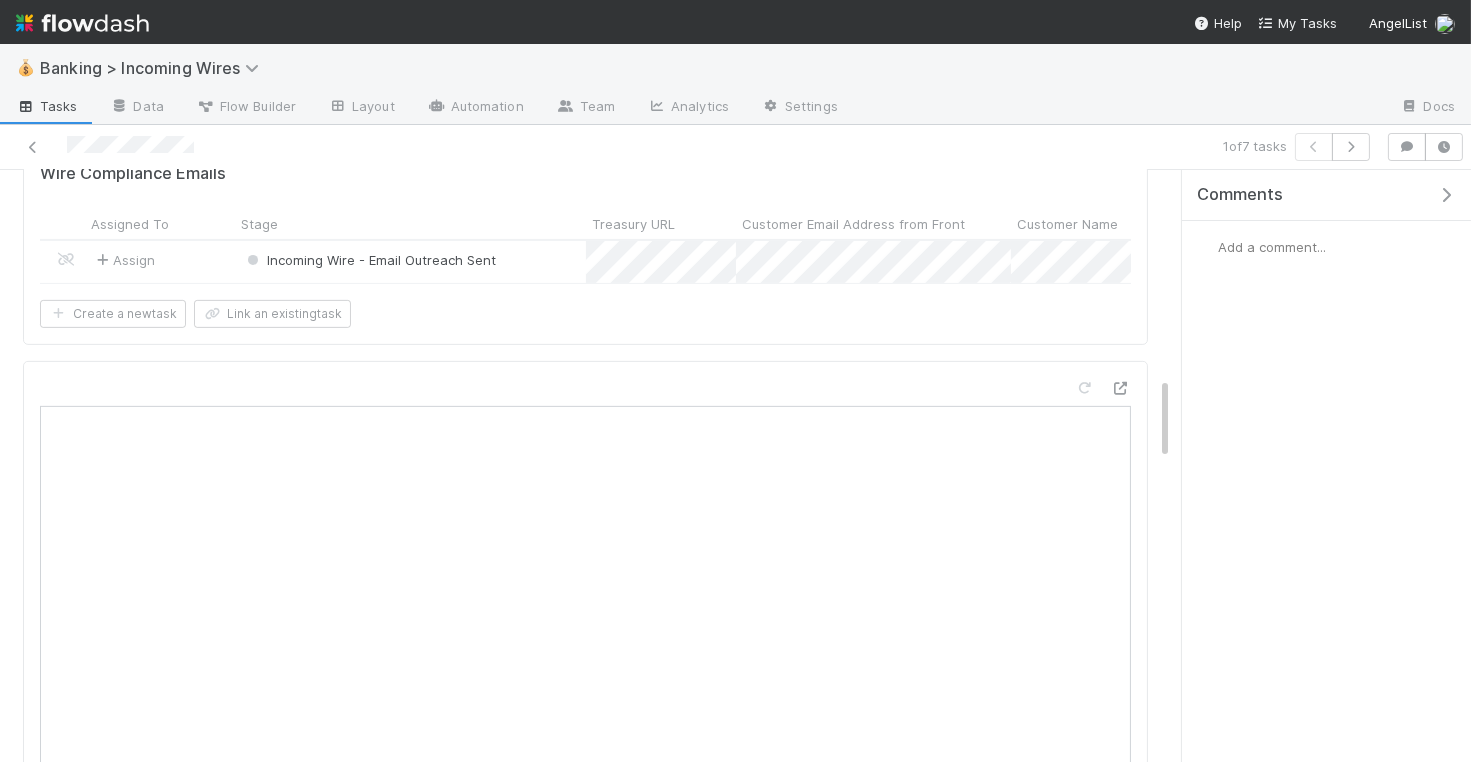 scroll, scrollTop: 1482, scrollLeft: 0, axis: vertical 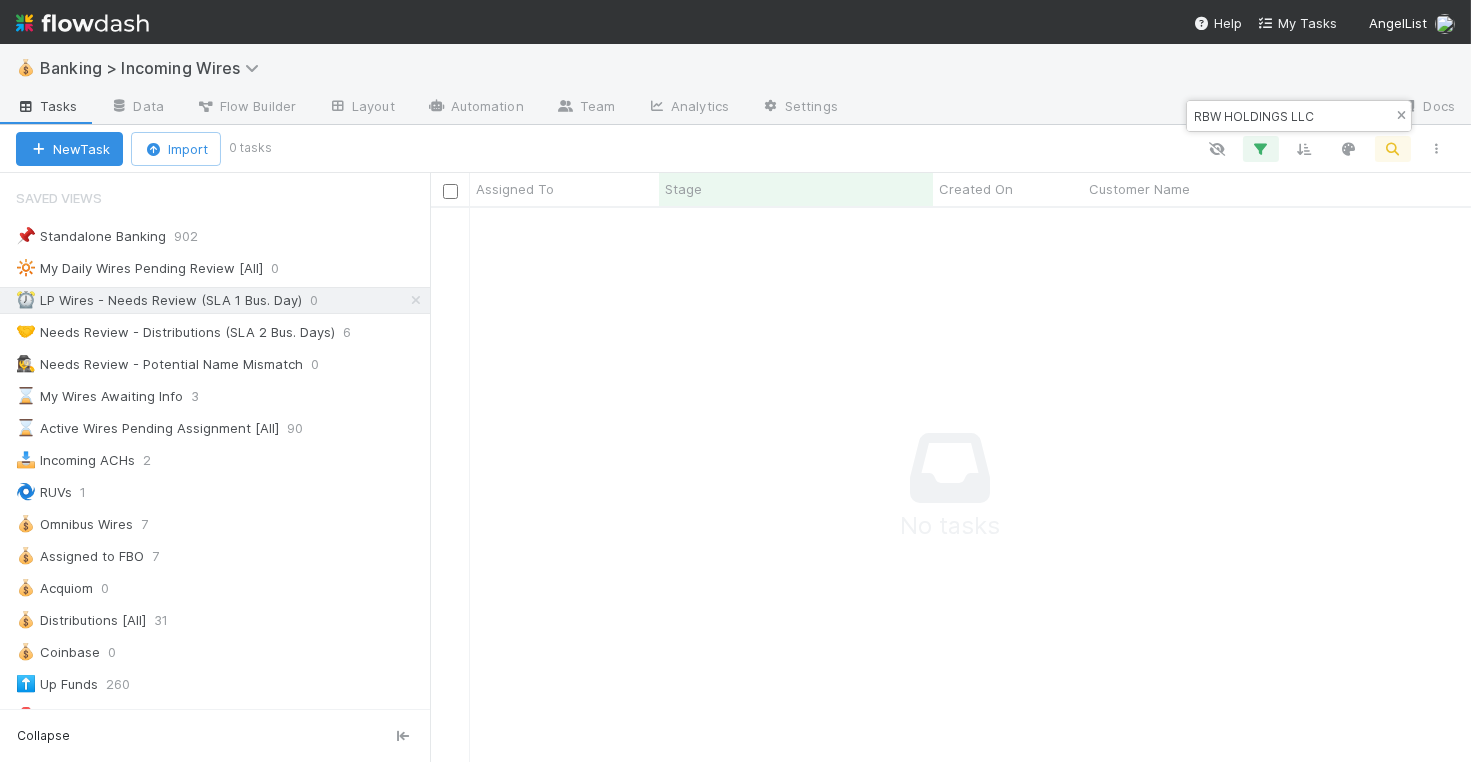 click at bounding box center [1401, 116] 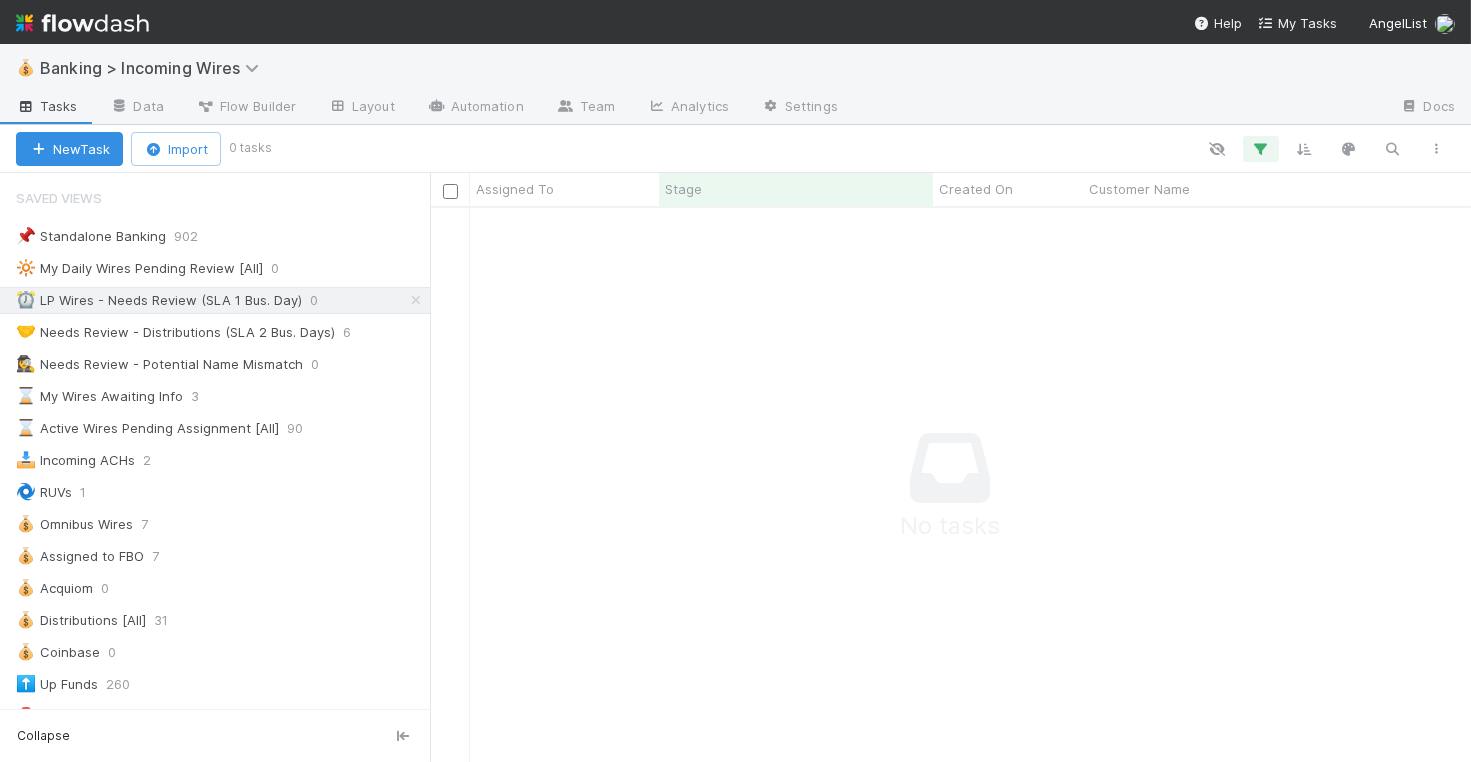scroll, scrollTop: 1, scrollLeft: 1, axis: both 